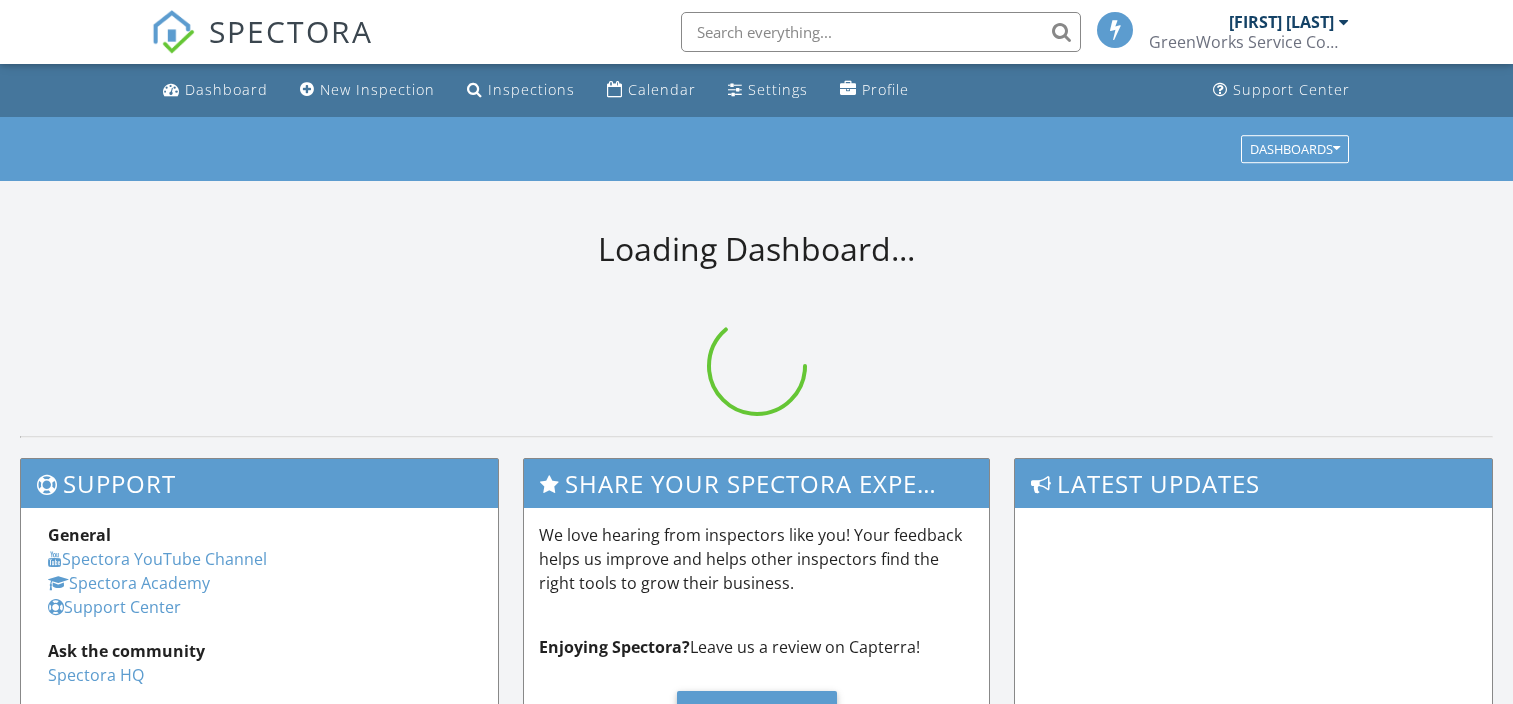 scroll, scrollTop: 0, scrollLeft: 0, axis: both 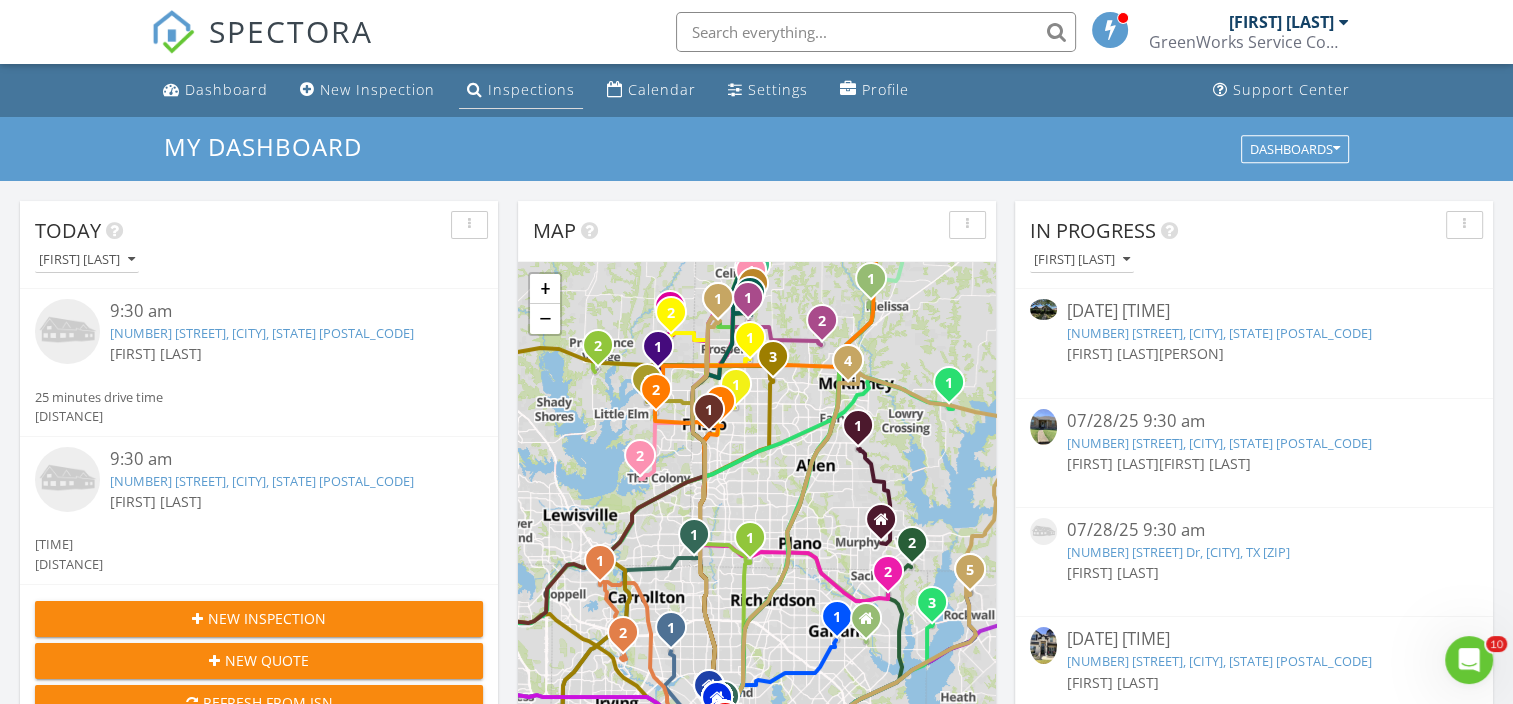 click on "Inspections" at bounding box center [531, 89] 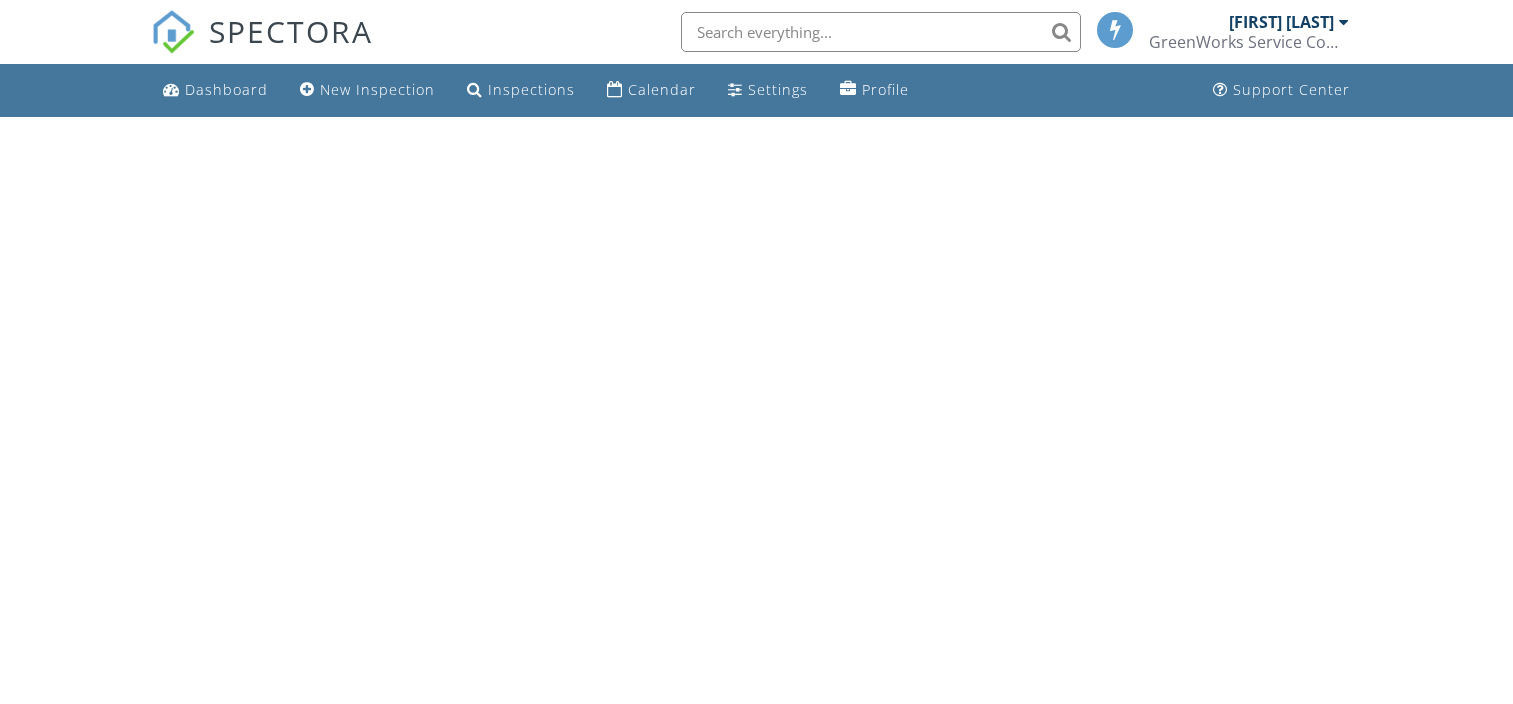 scroll, scrollTop: 0, scrollLeft: 0, axis: both 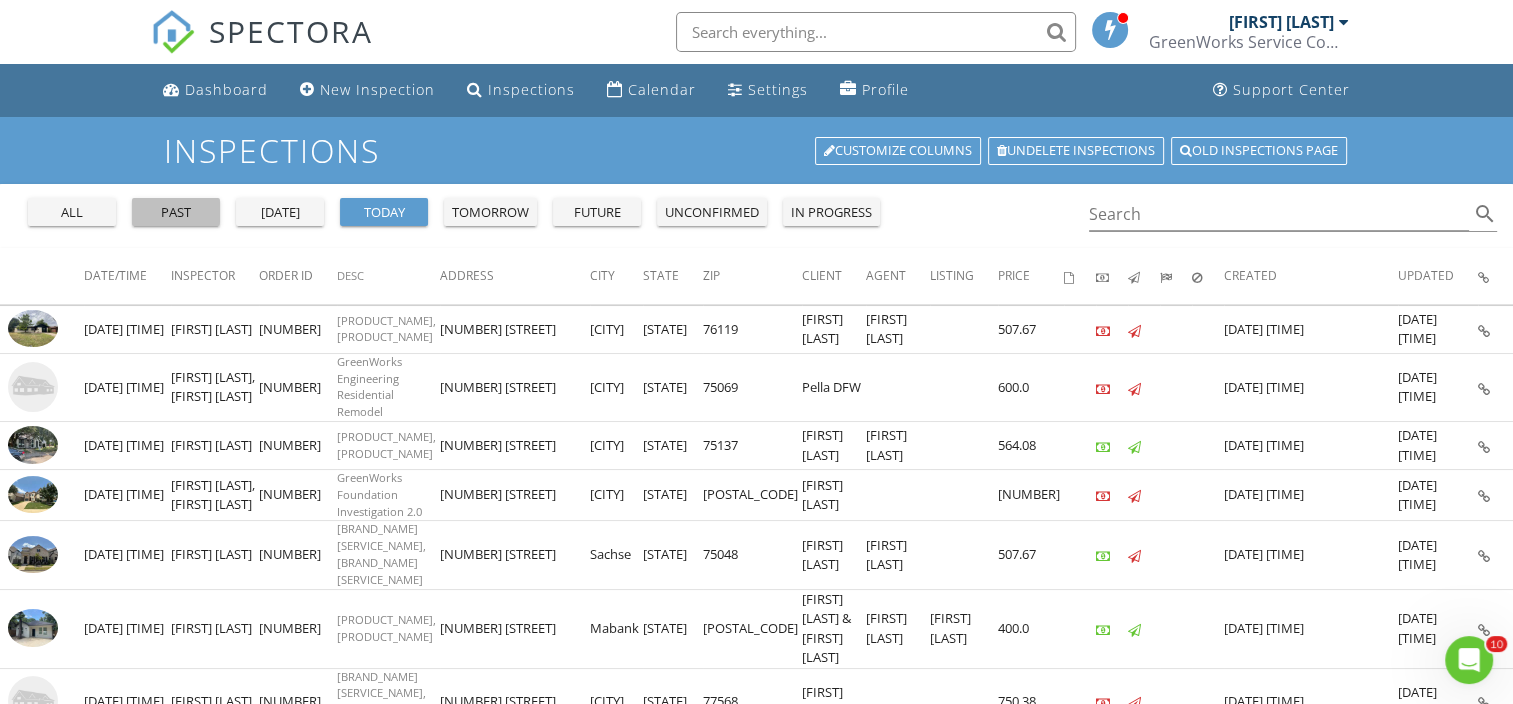 click on "past" at bounding box center (176, 213) 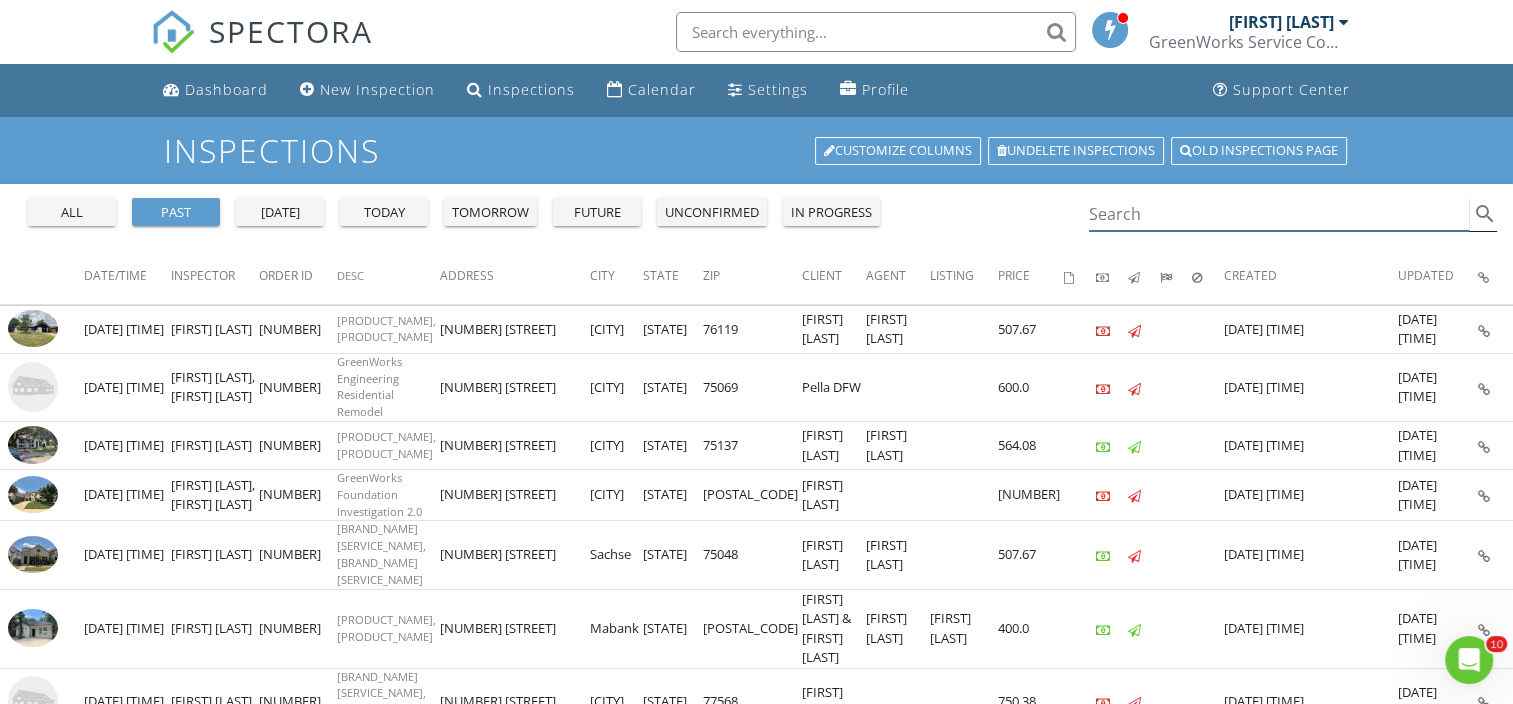 click at bounding box center [1279, 214] 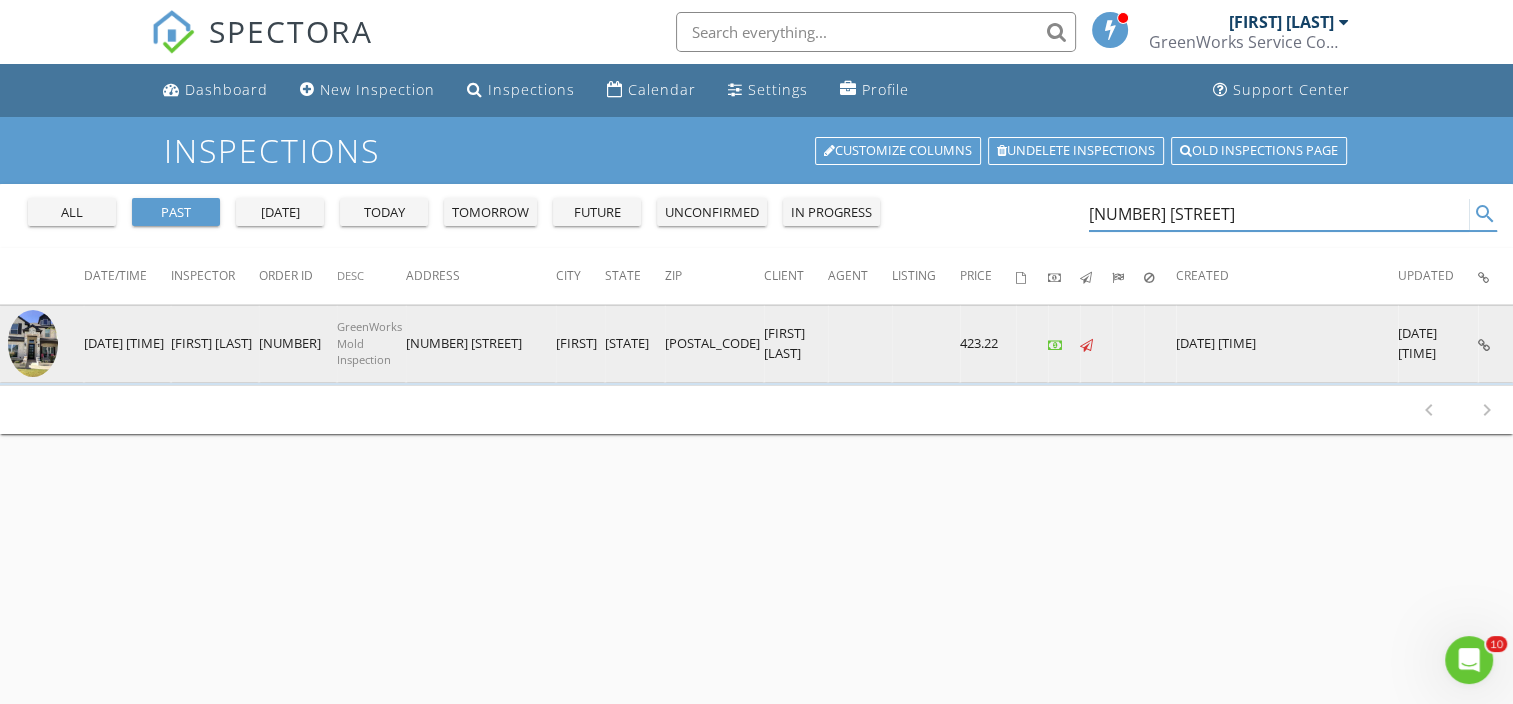 type on "3129 Creek Meadow" 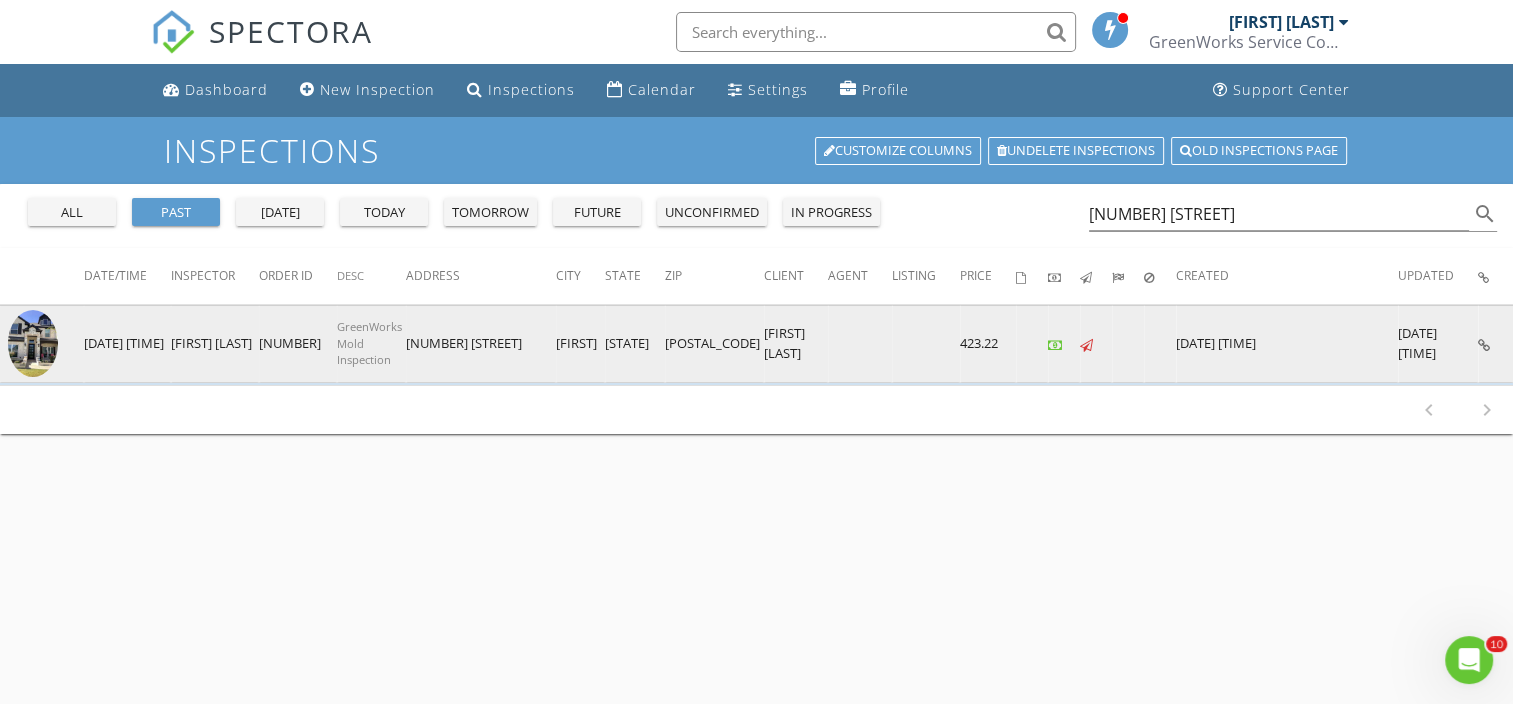 click at bounding box center (33, 343) 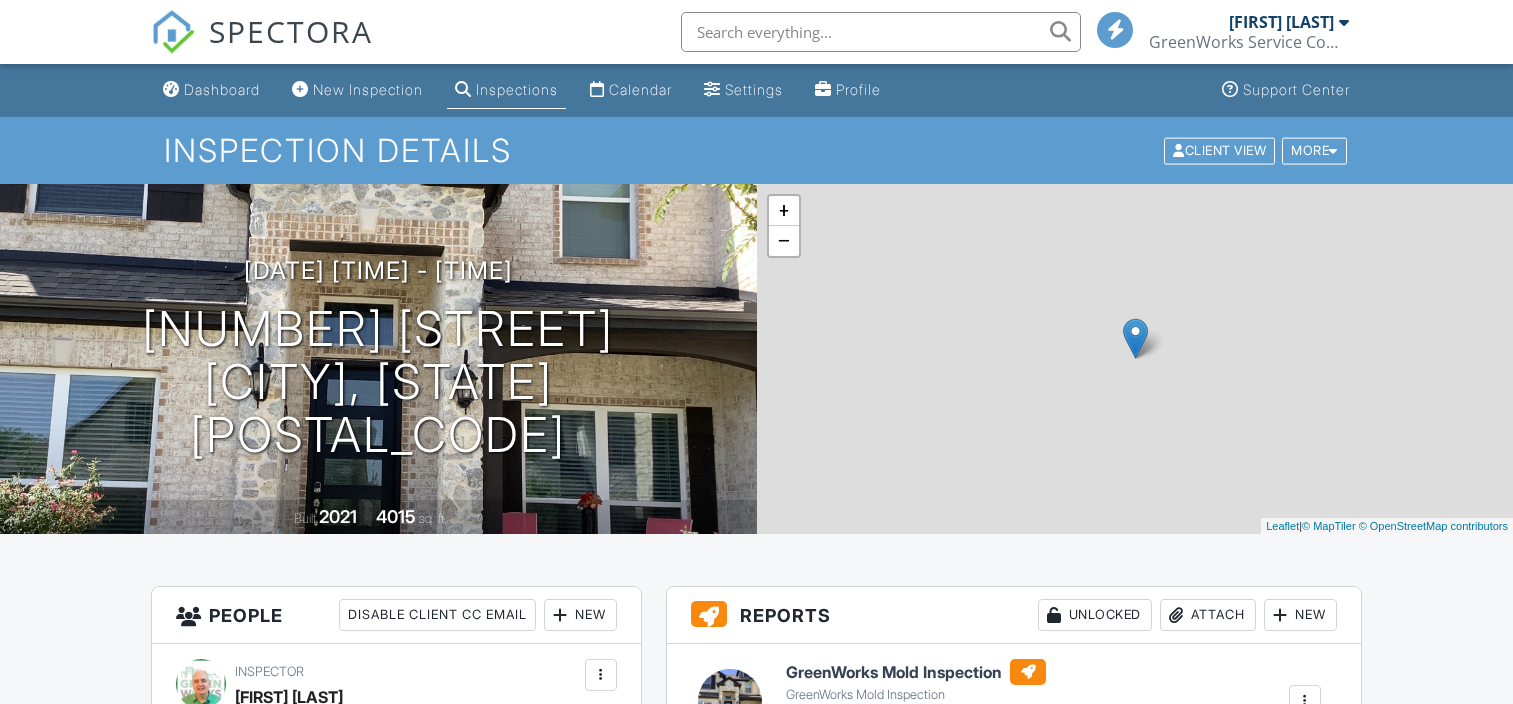 scroll, scrollTop: 0, scrollLeft: 0, axis: both 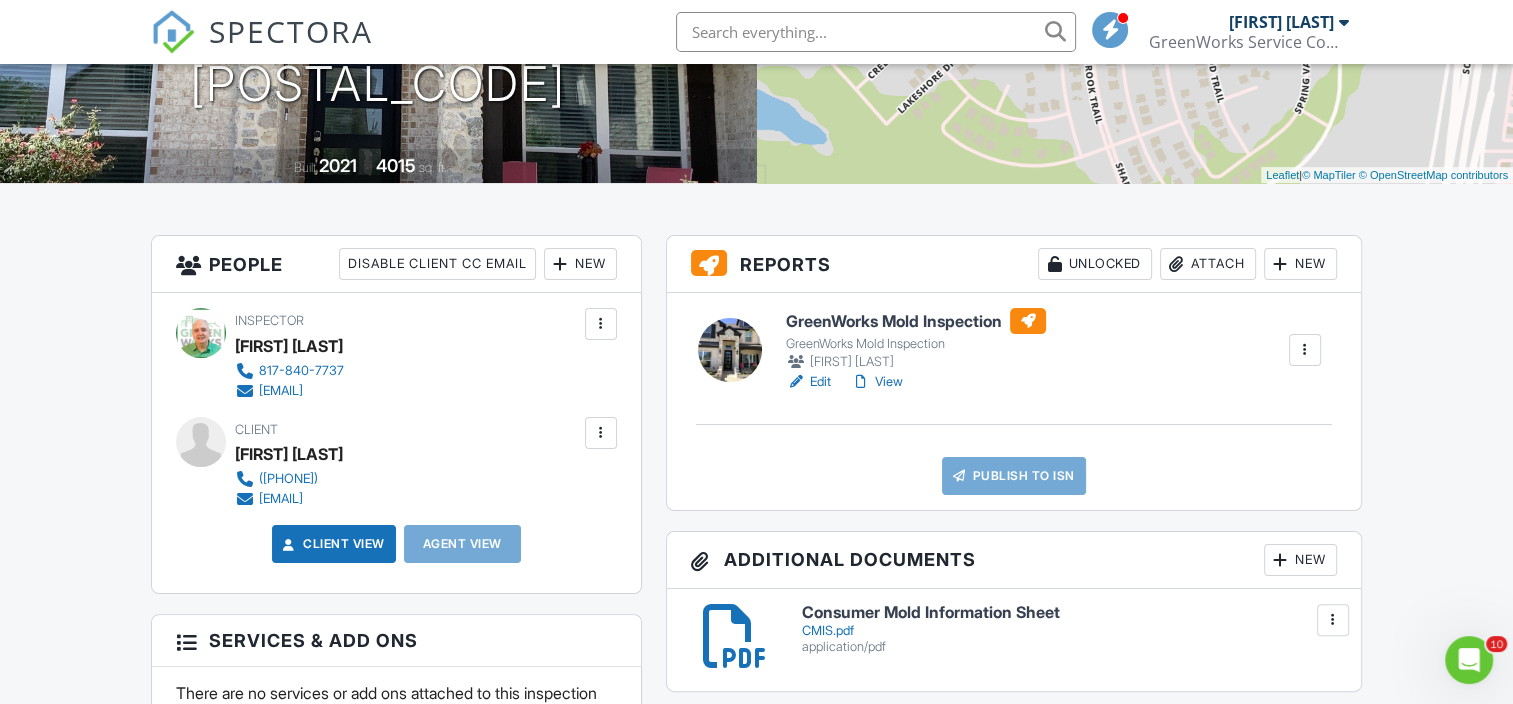 click on "Attach" at bounding box center [1208, 264] 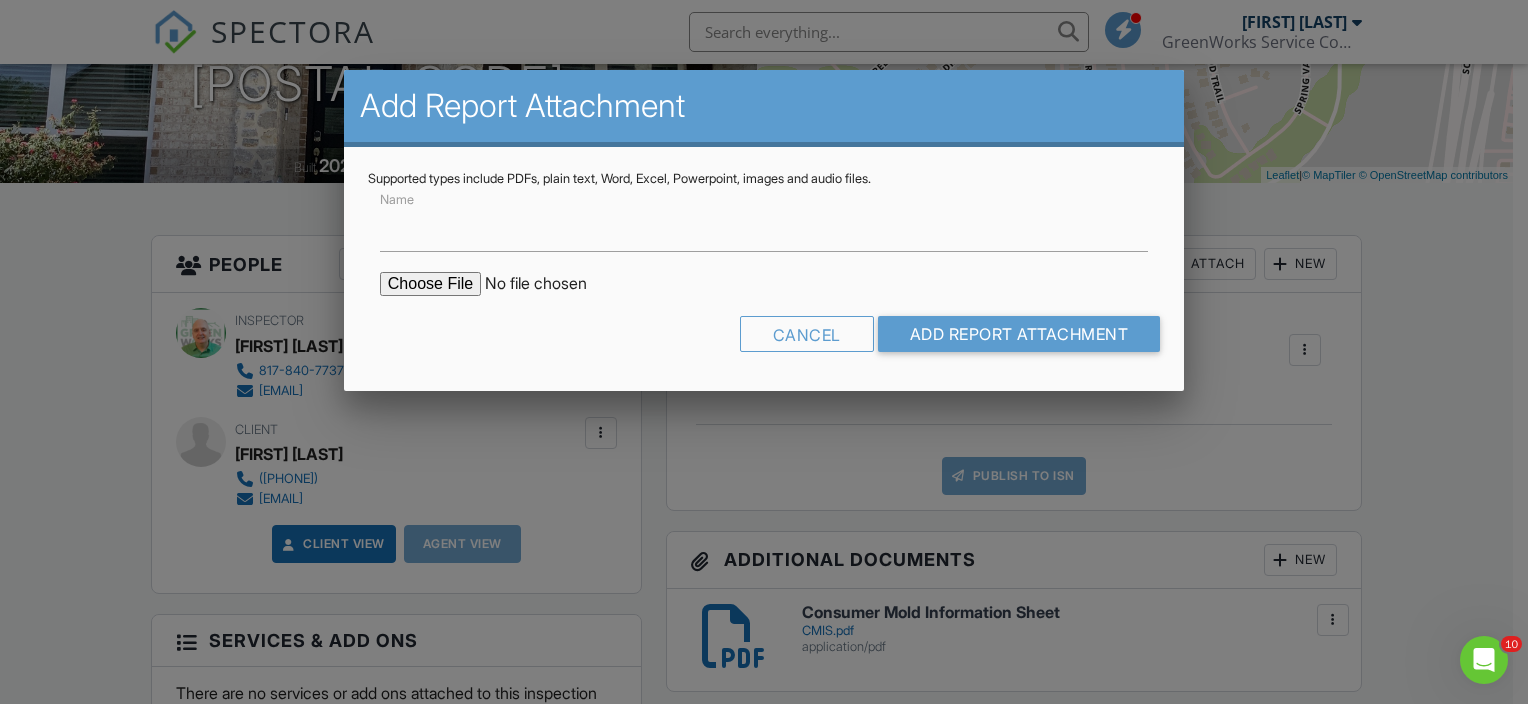 click at bounding box center [550, 284] 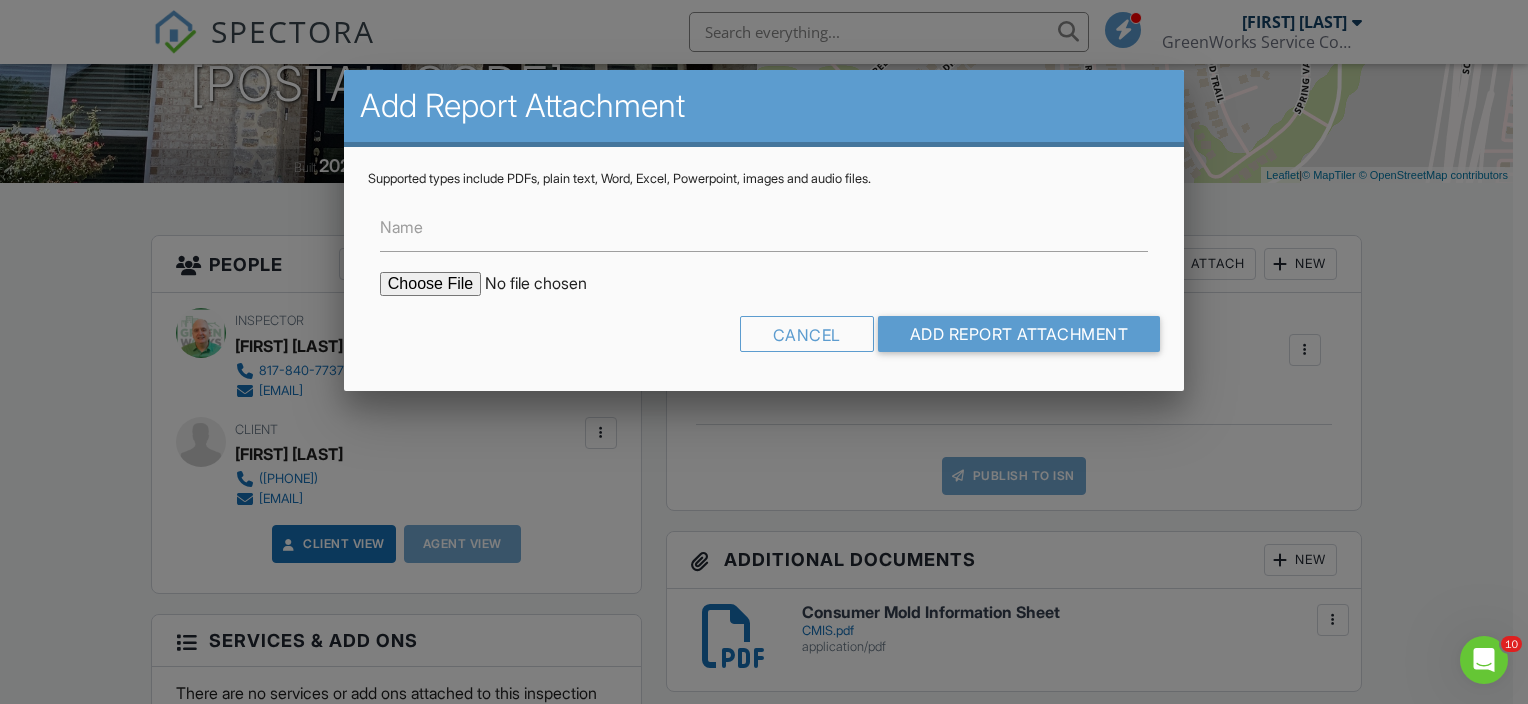 type on "C:\fakepath\25-109995final.pdf" 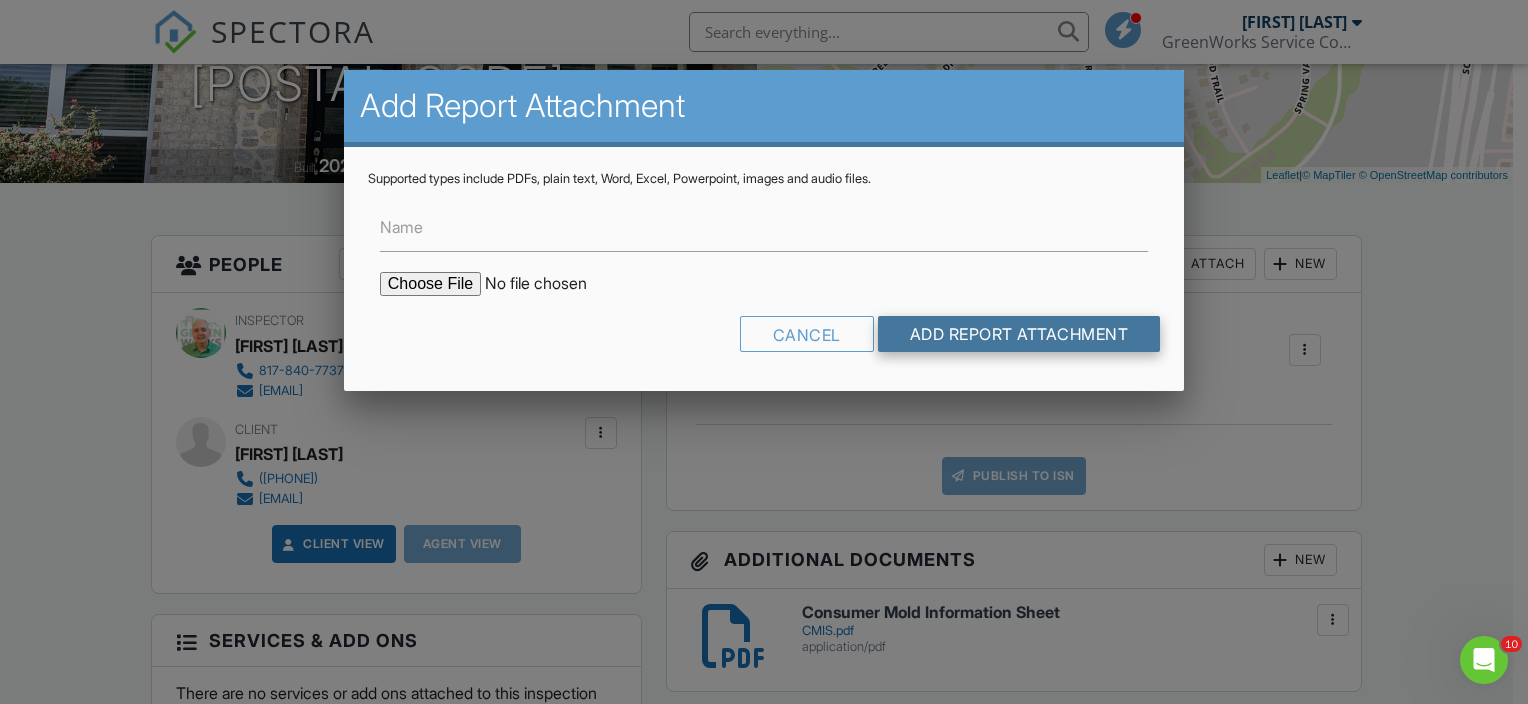 click on "Add Report Attachment" at bounding box center [1019, 334] 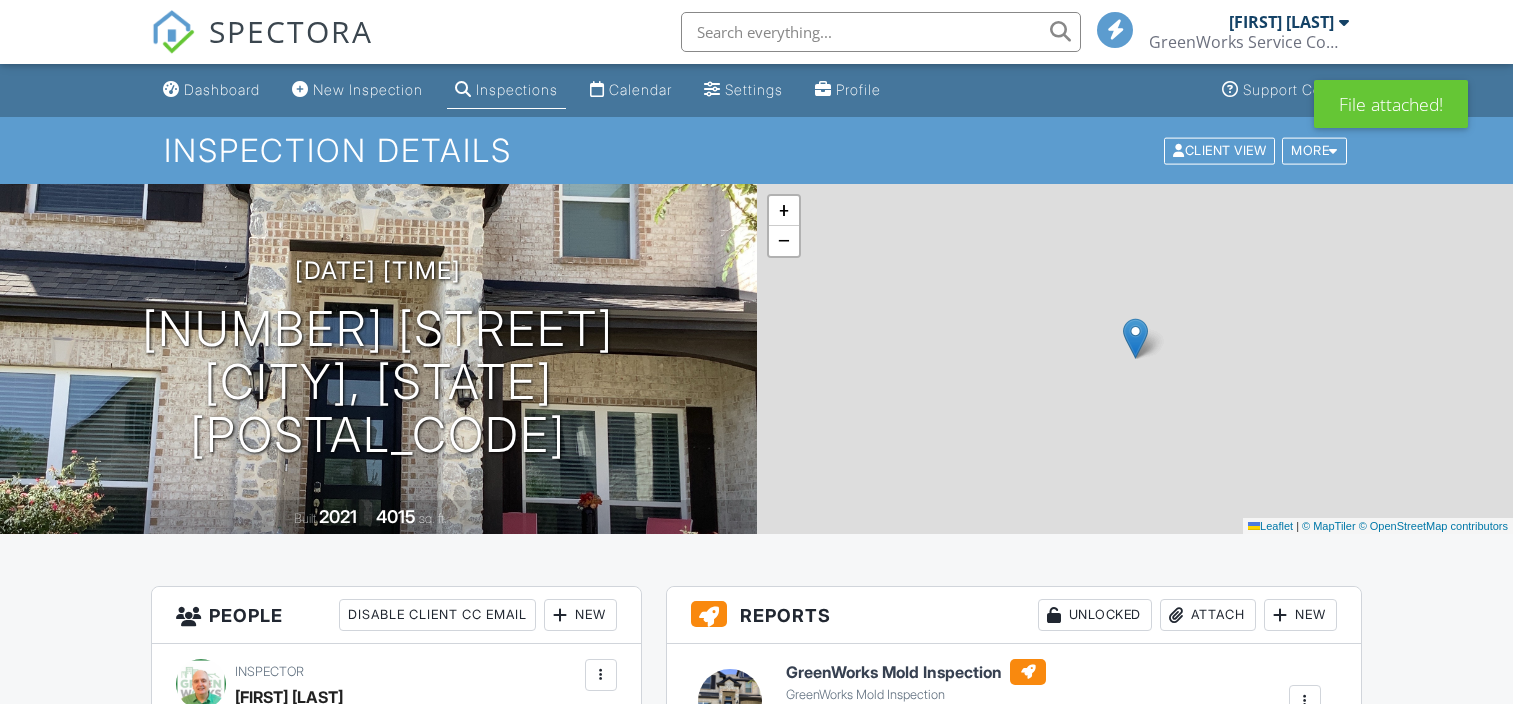 scroll, scrollTop: 0, scrollLeft: 0, axis: both 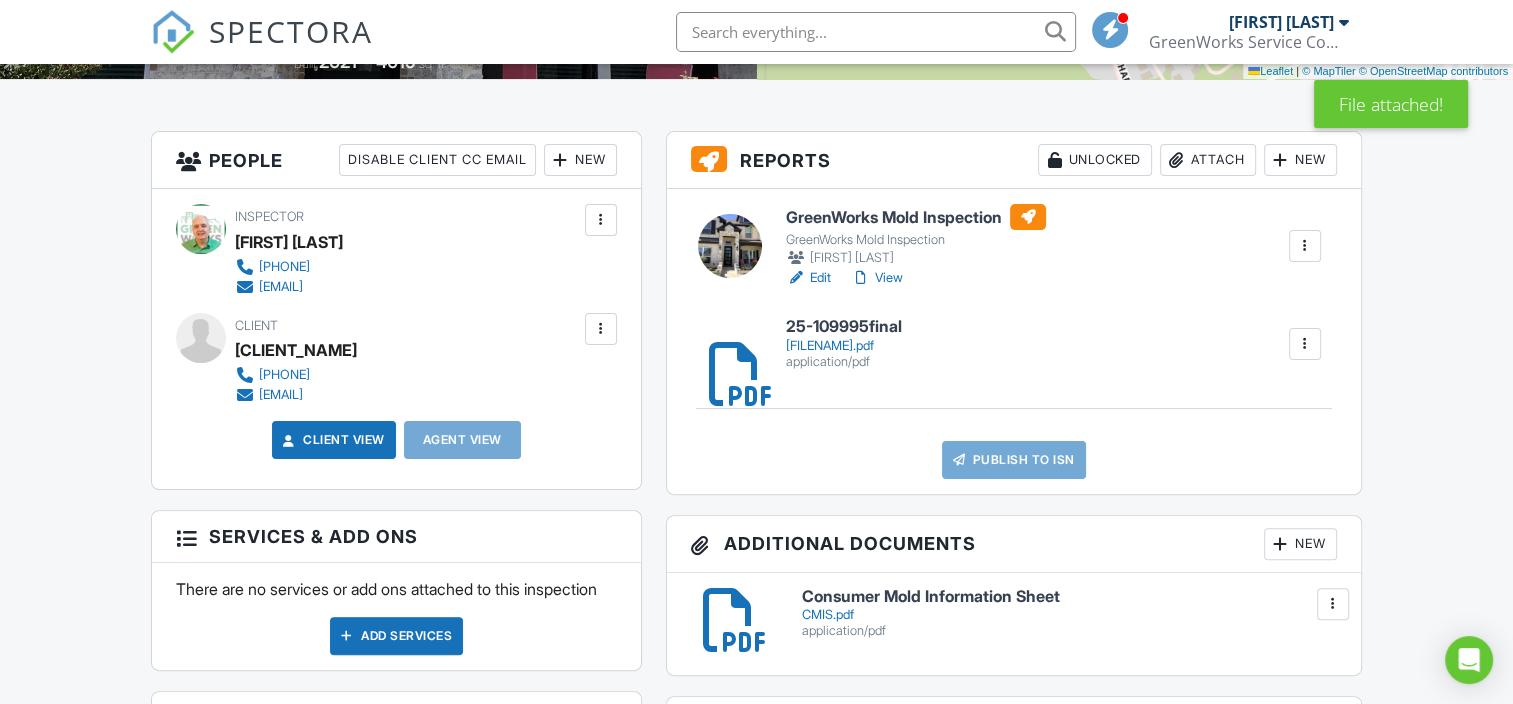 drag, startPoint x: 833, startPoint y: 336, endPoint x: 778, endPoint y: 359, distance: 59.615433 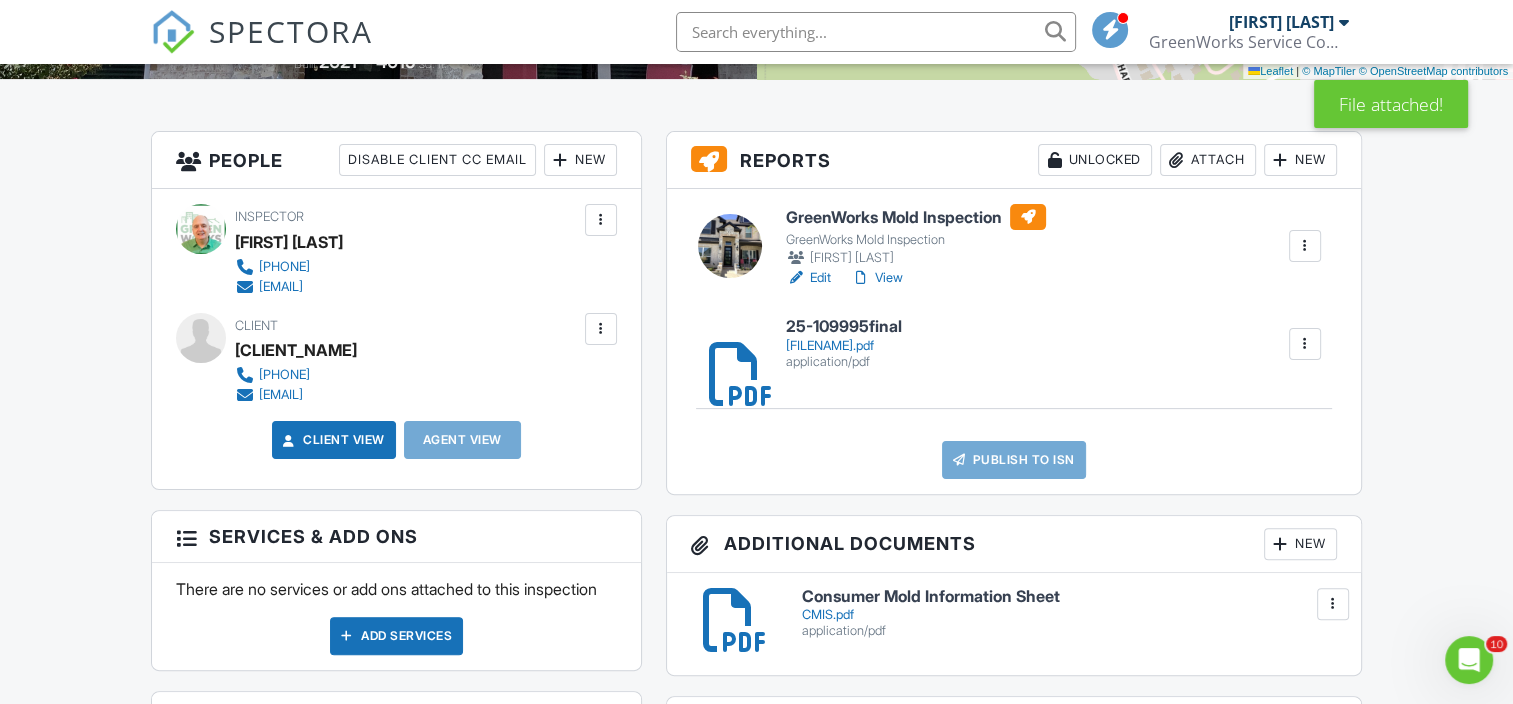 scroll, scrollTop: 0, scrollLeft: 0, axis: both 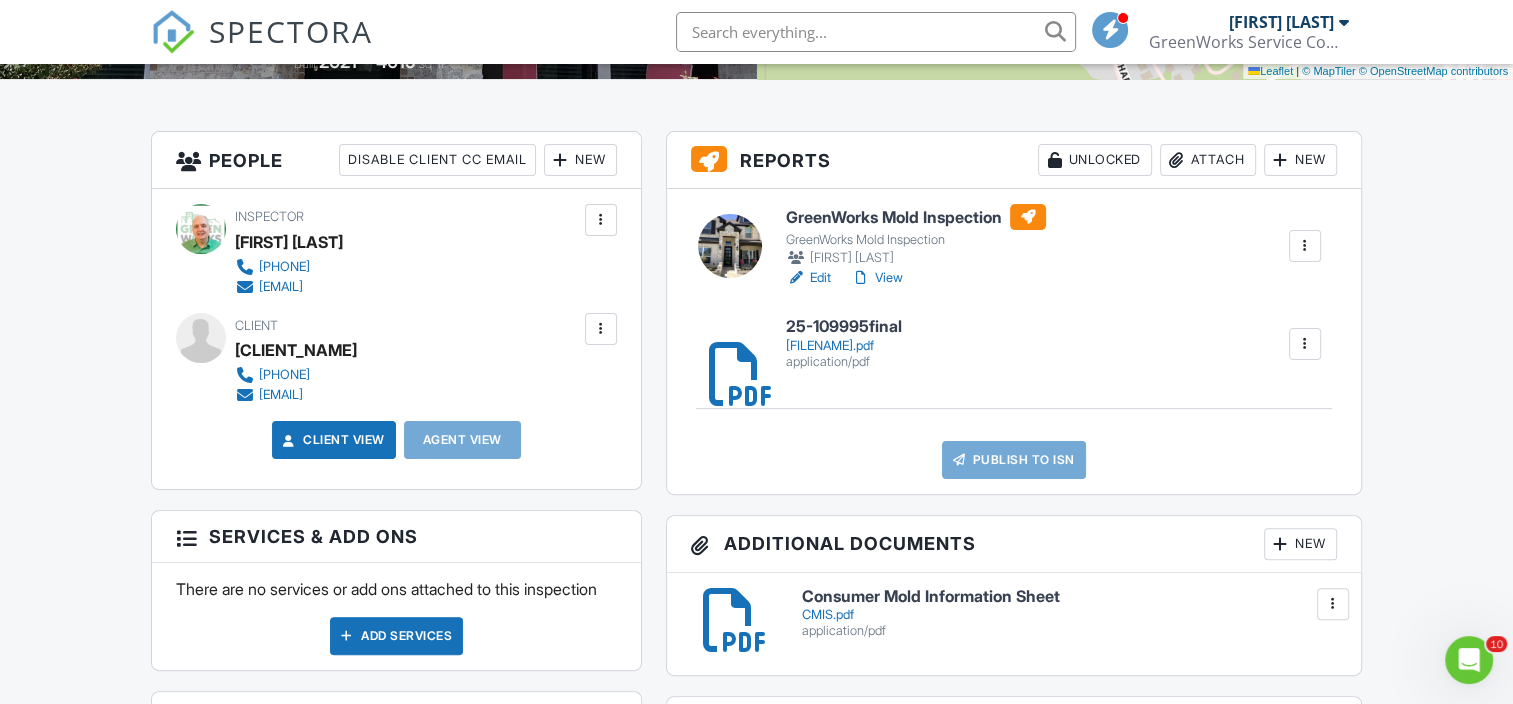 click at bounding box center [861, 278] 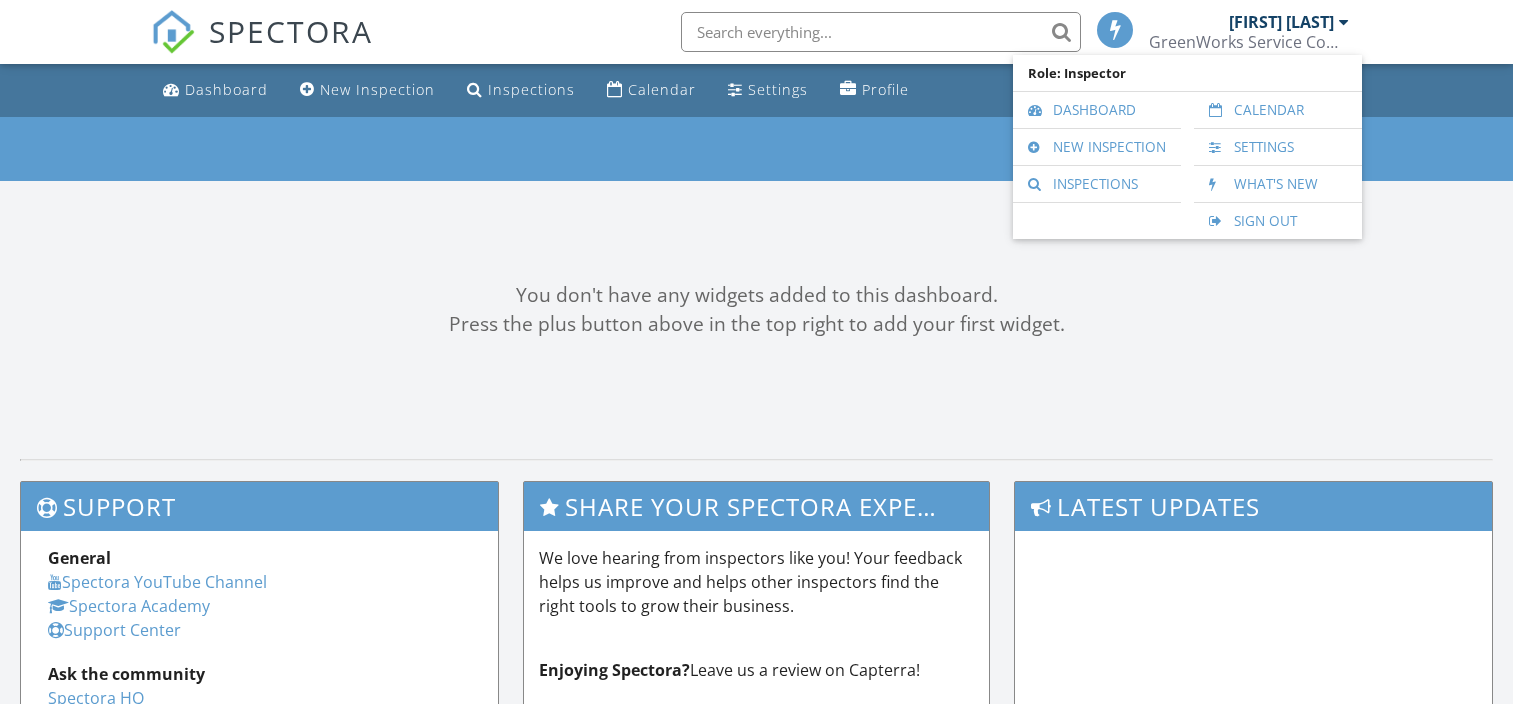 scroll, scrollTop: 0, scrollLeft: 0, axis: both 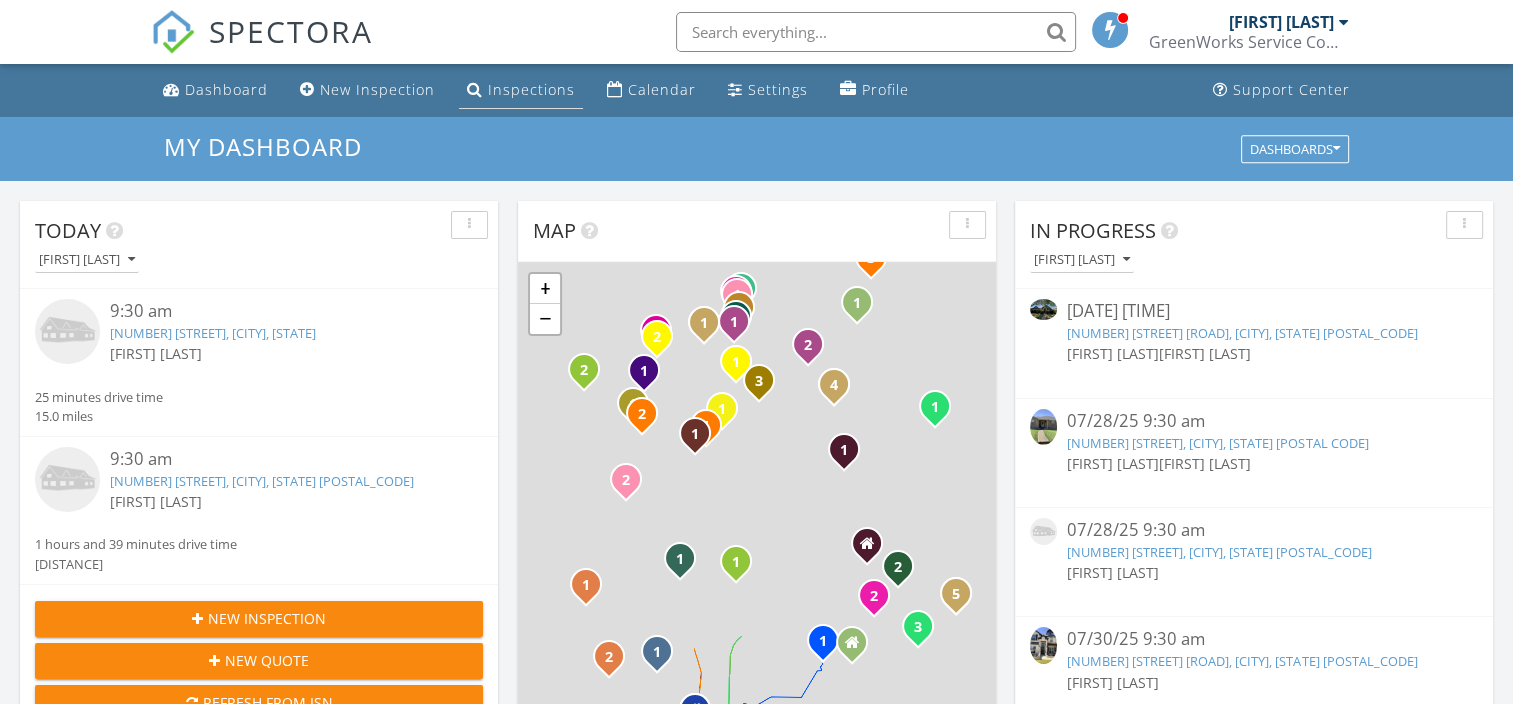 click on "Inspections" at bounding box center [531, 89] 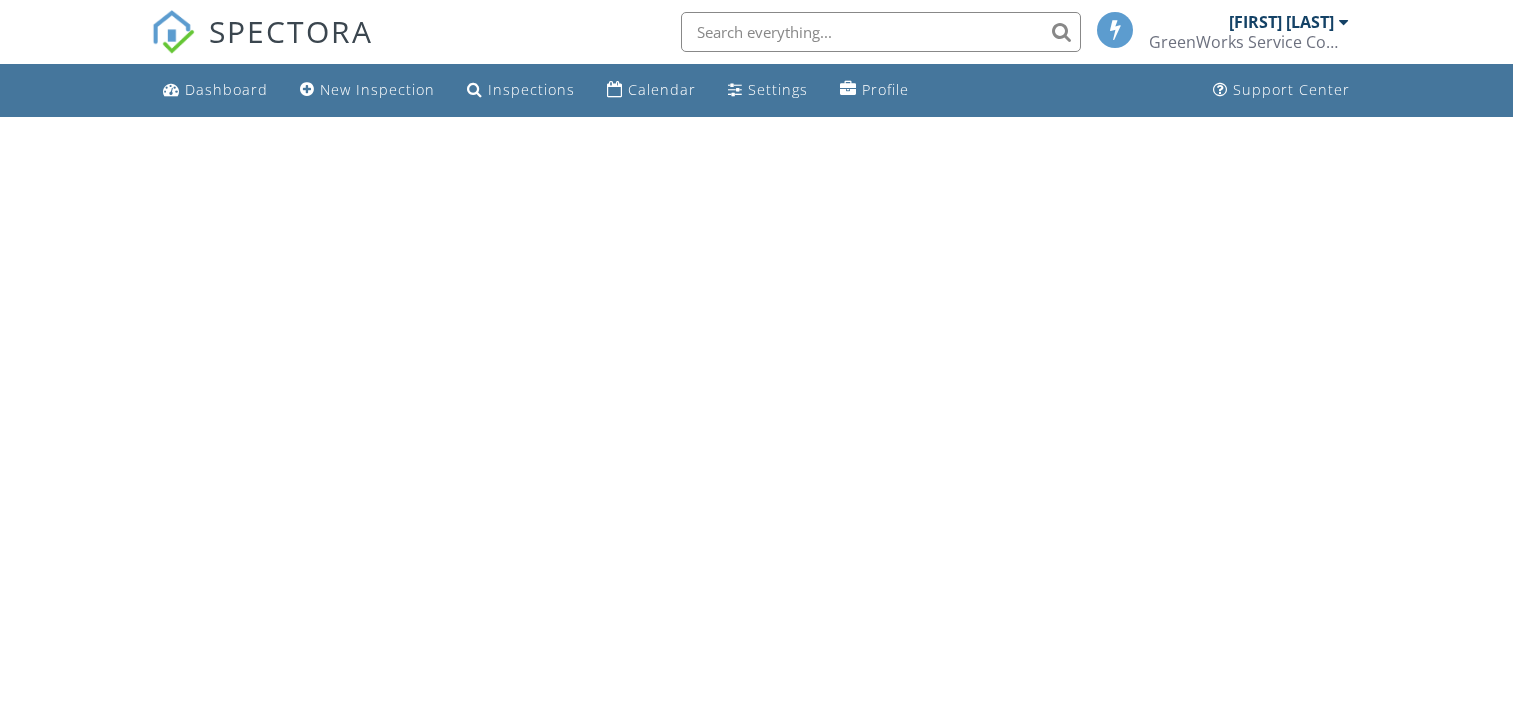 scroll, scrollTop: 0, scrollLeft: 0, axis: both 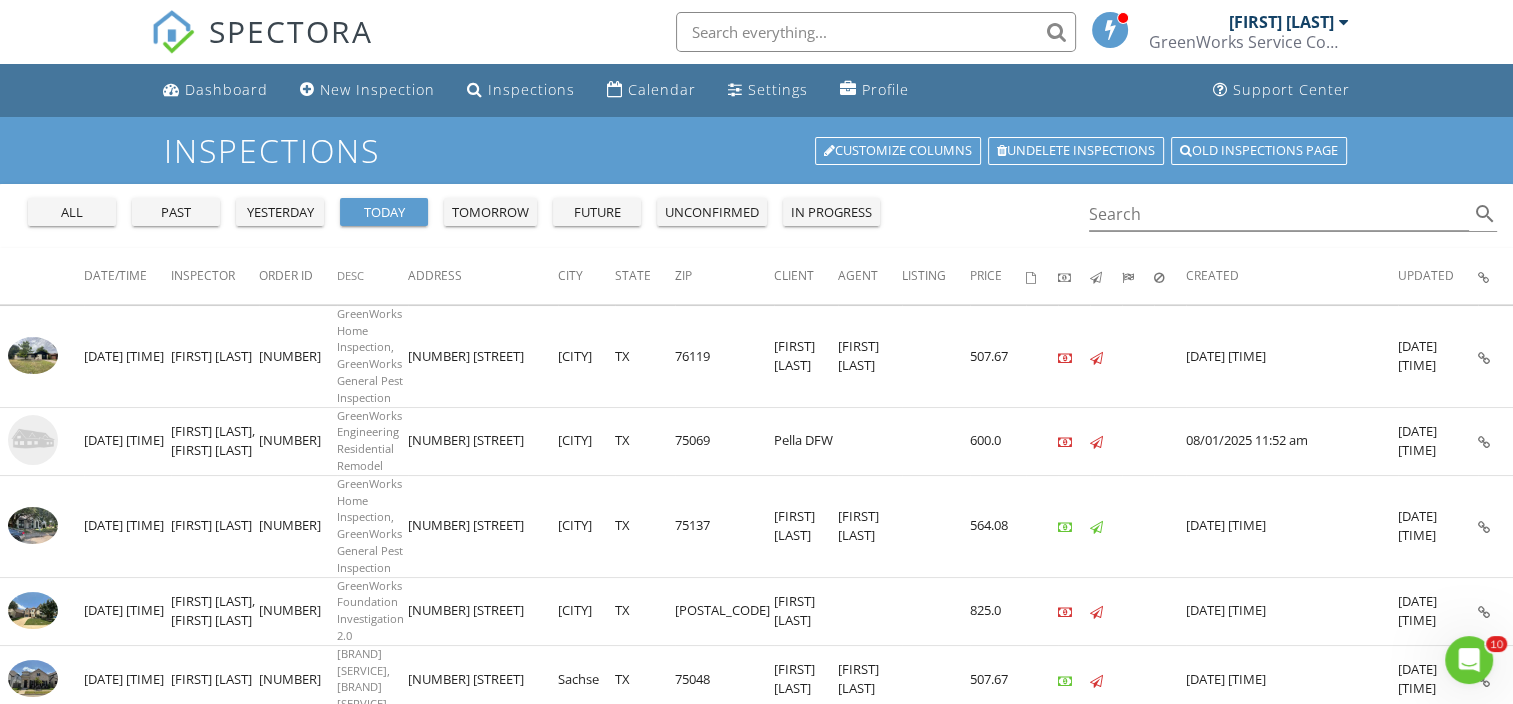click on "past" at bounding box center (176, 213) 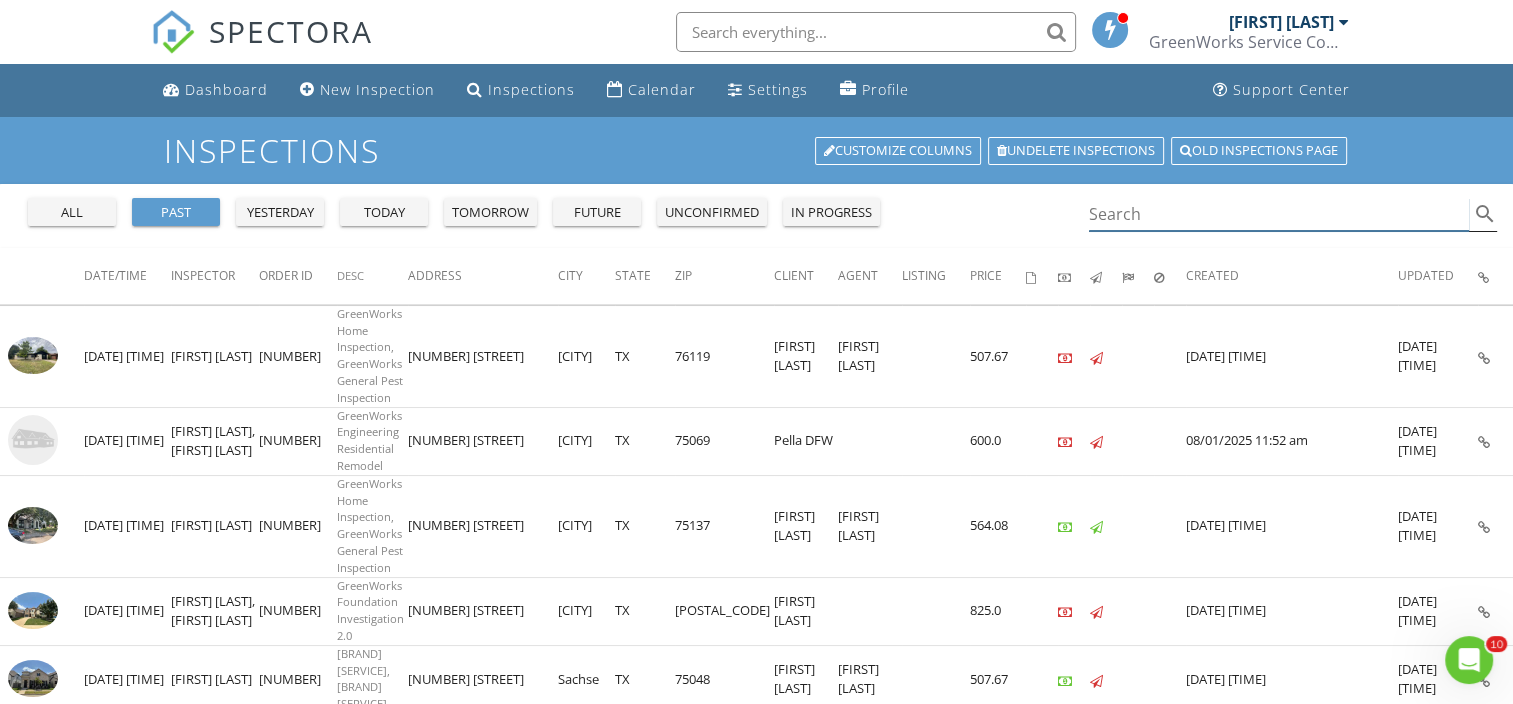 click at bounding box center (1279, 214) 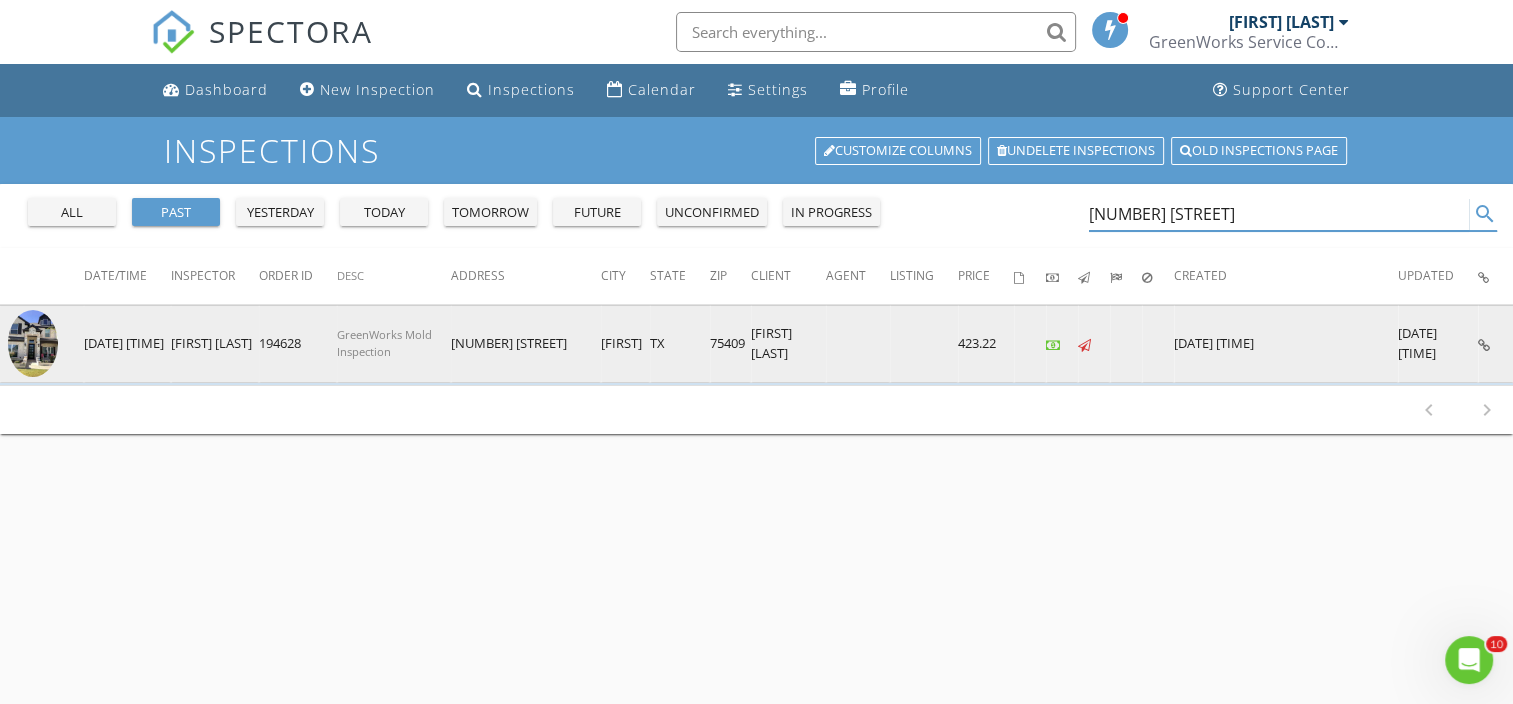 type on "3129 Creek" 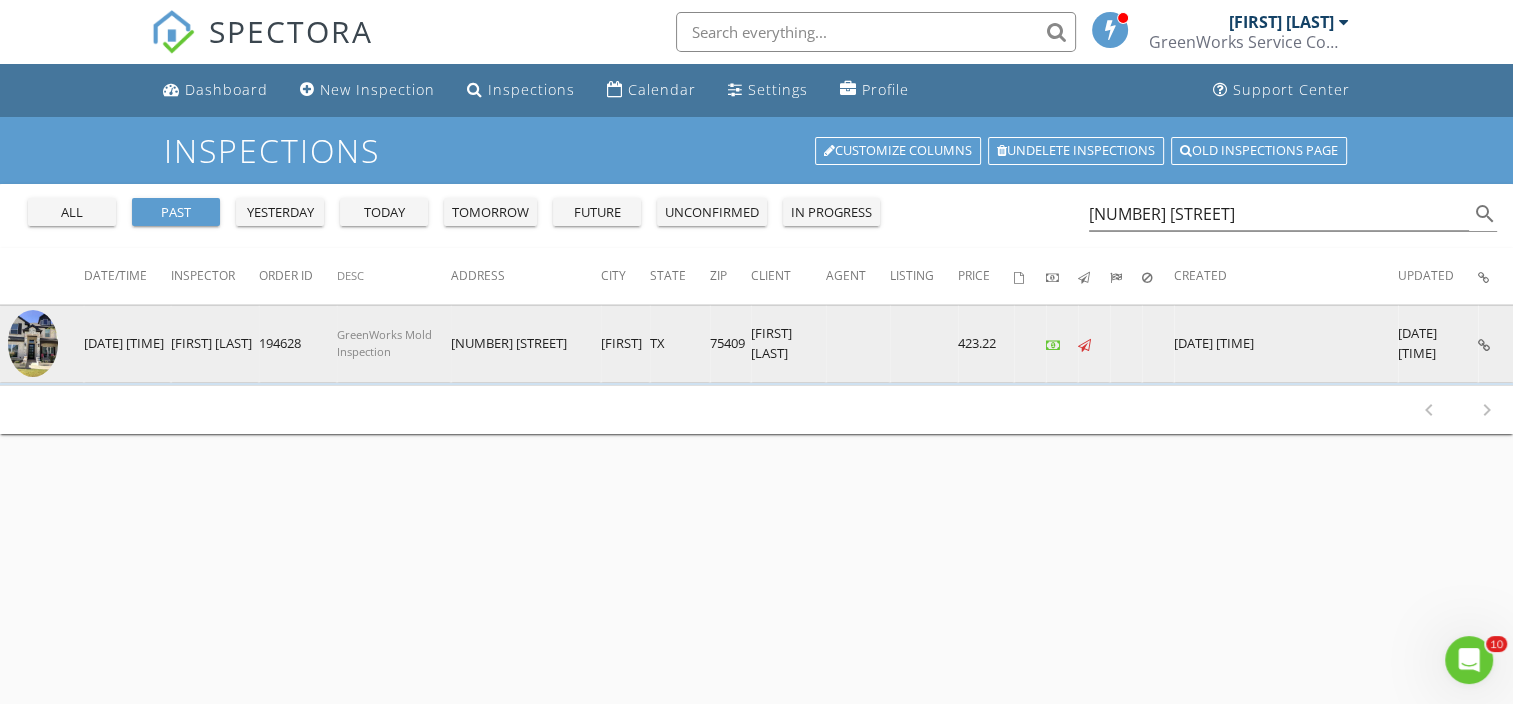 click at bounding box center (33, 343) 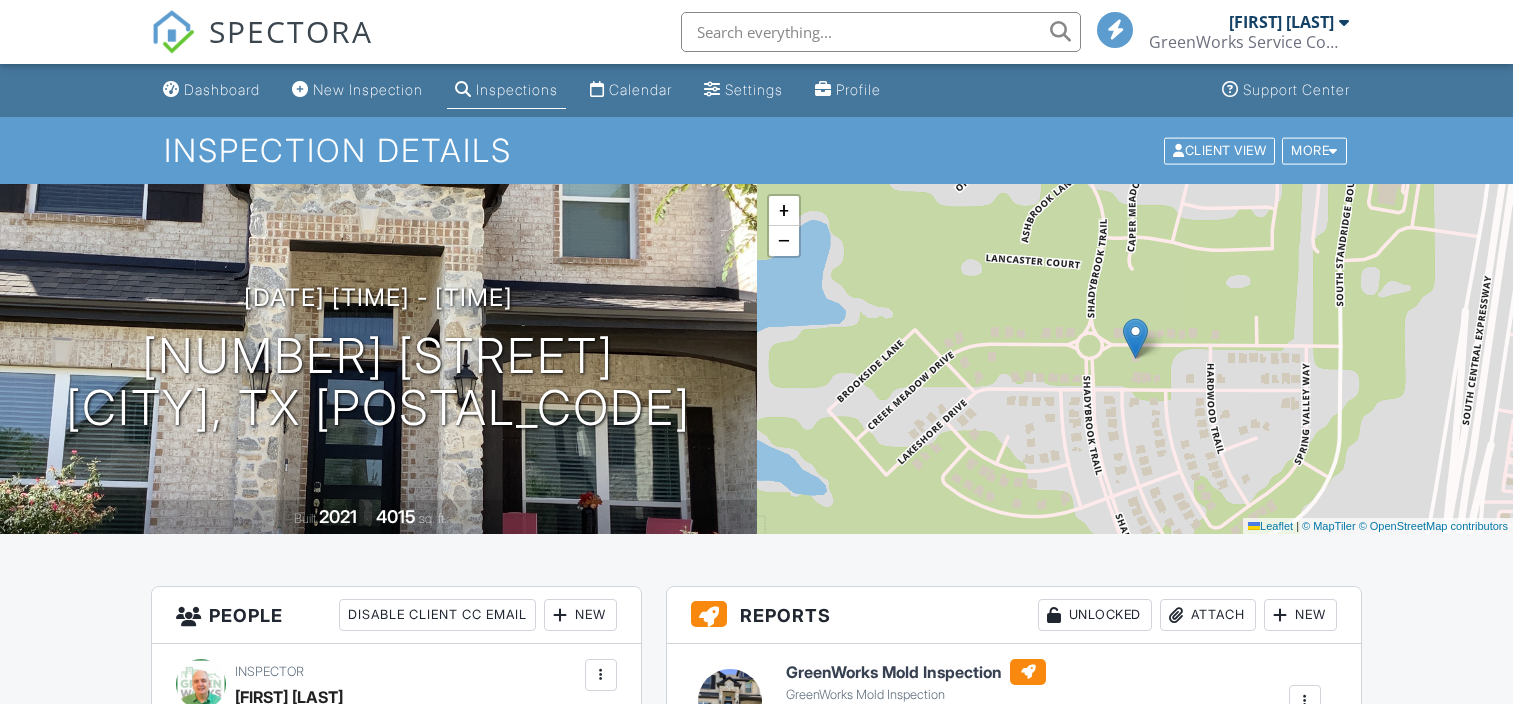 scroll, scrollTop: 0, scrollLeft: 0, axis: both 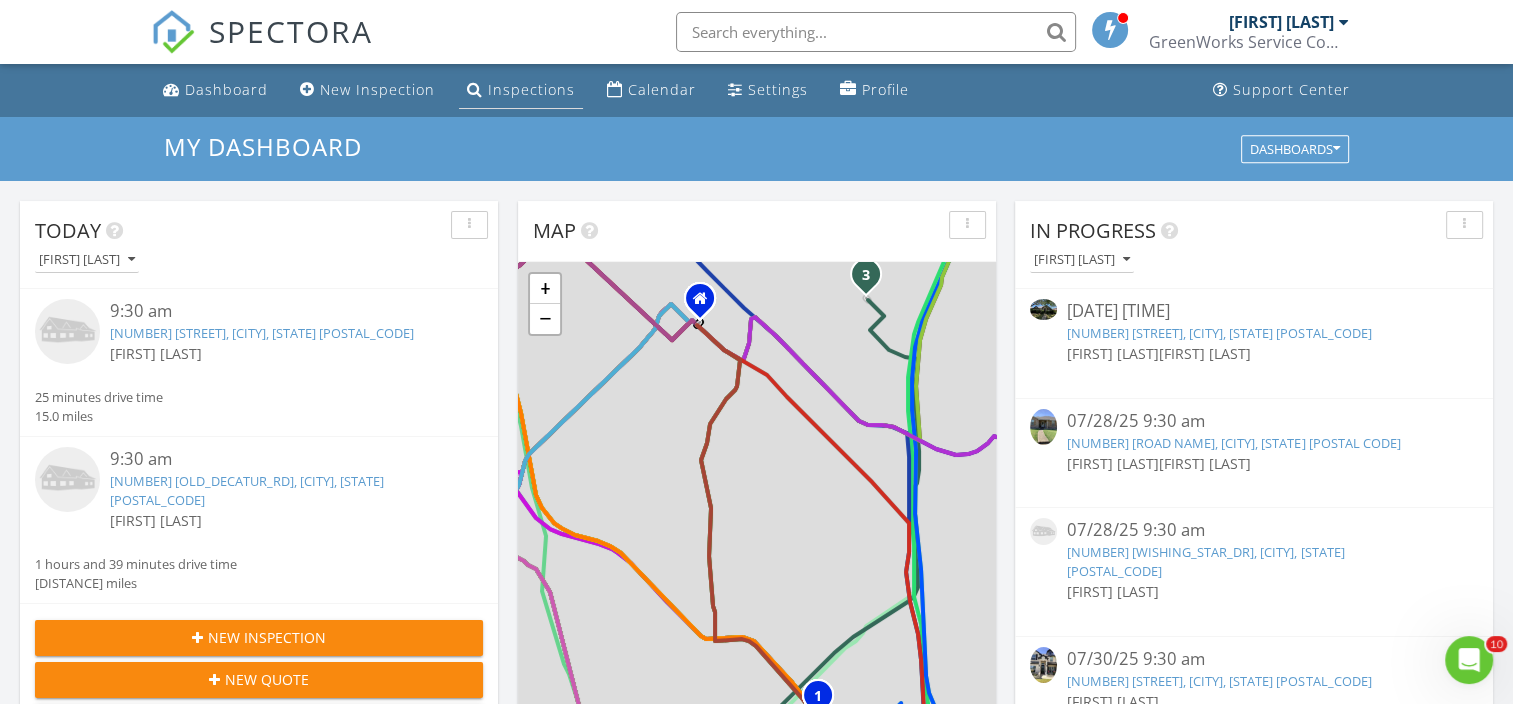 click on "Inspections" at bounding box center (531, 89) 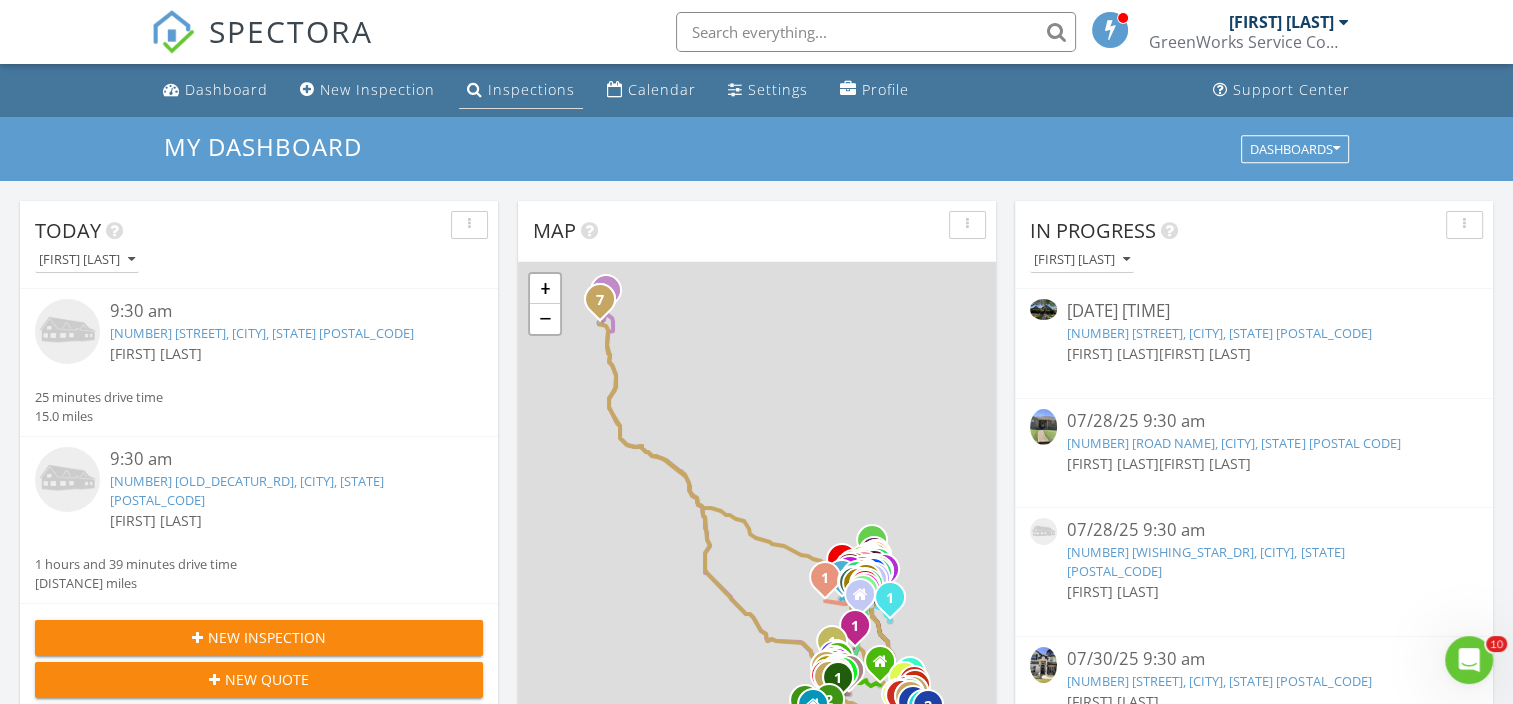 scroll, scrollTop: 0, scrollLeft: 0, axis: both 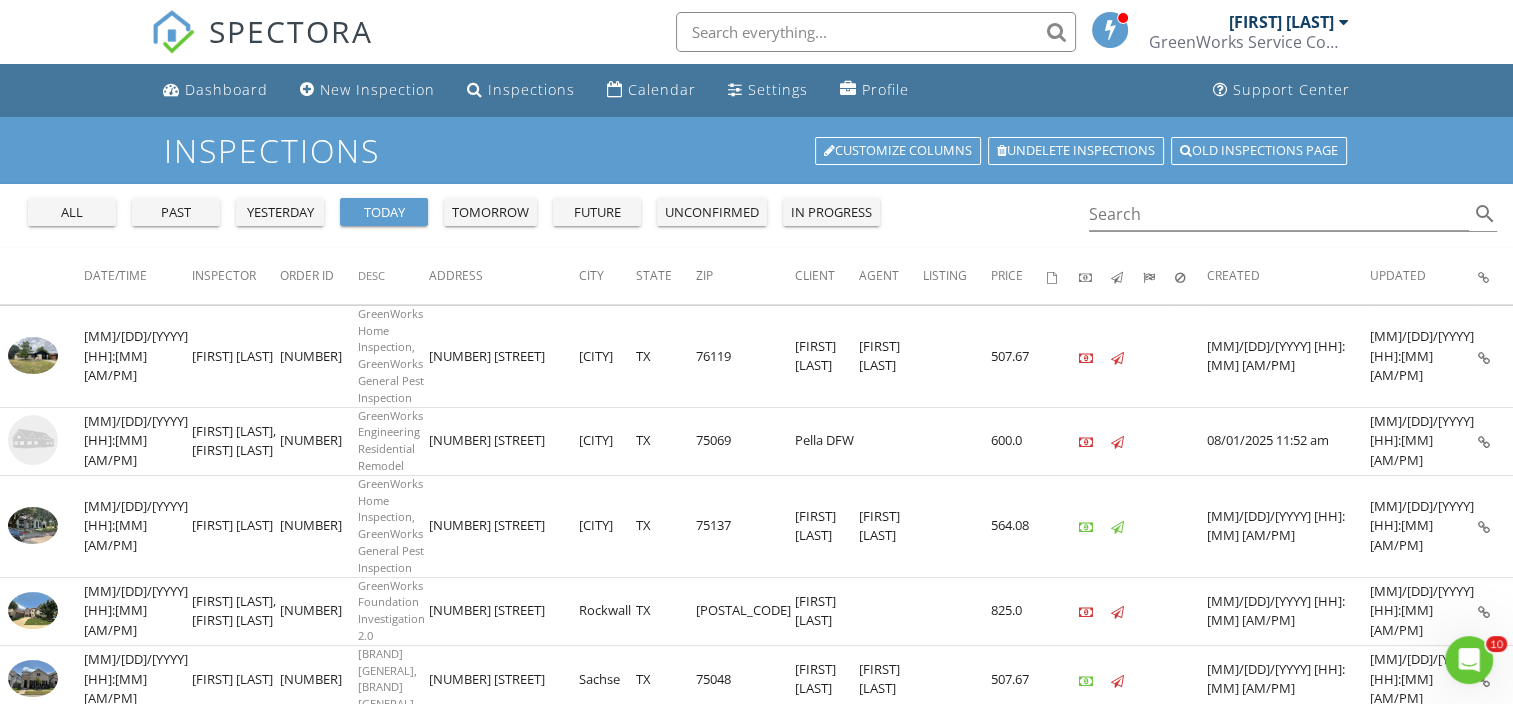 click on "past" at bounding box center (176, 213) 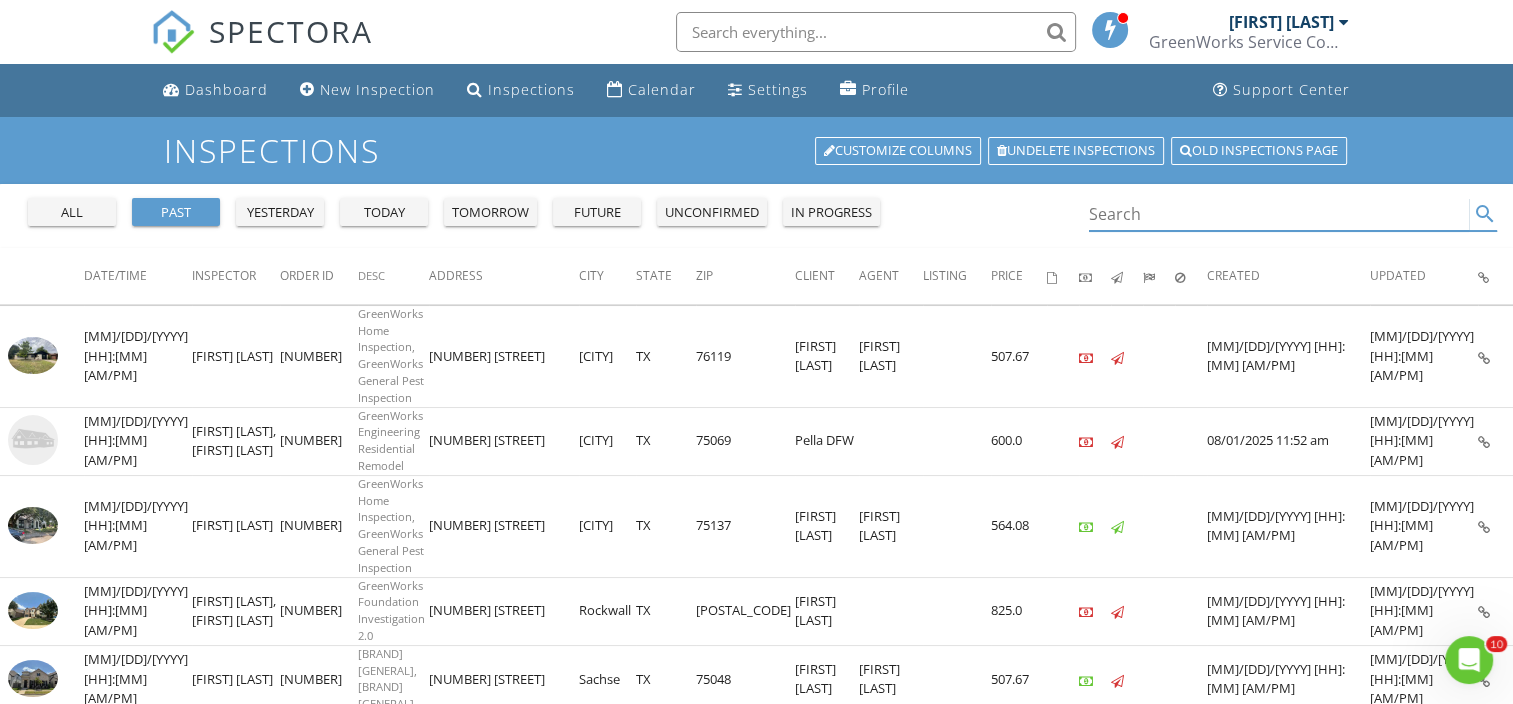 drag, startPoint x: 1088, startPoint y: 210, endPoint x: 994, endPoint y: 206, distance: 94.08507 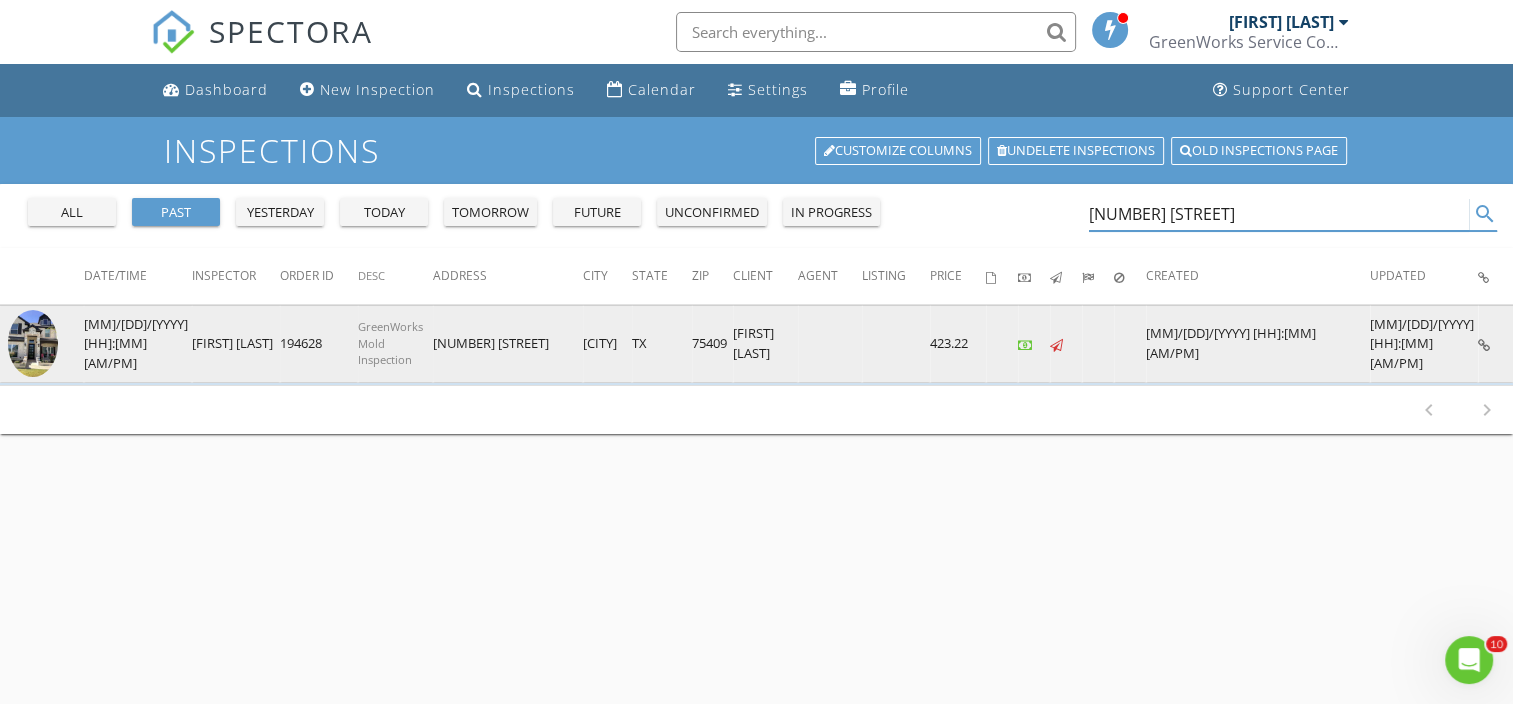 type on "3129 Creek" 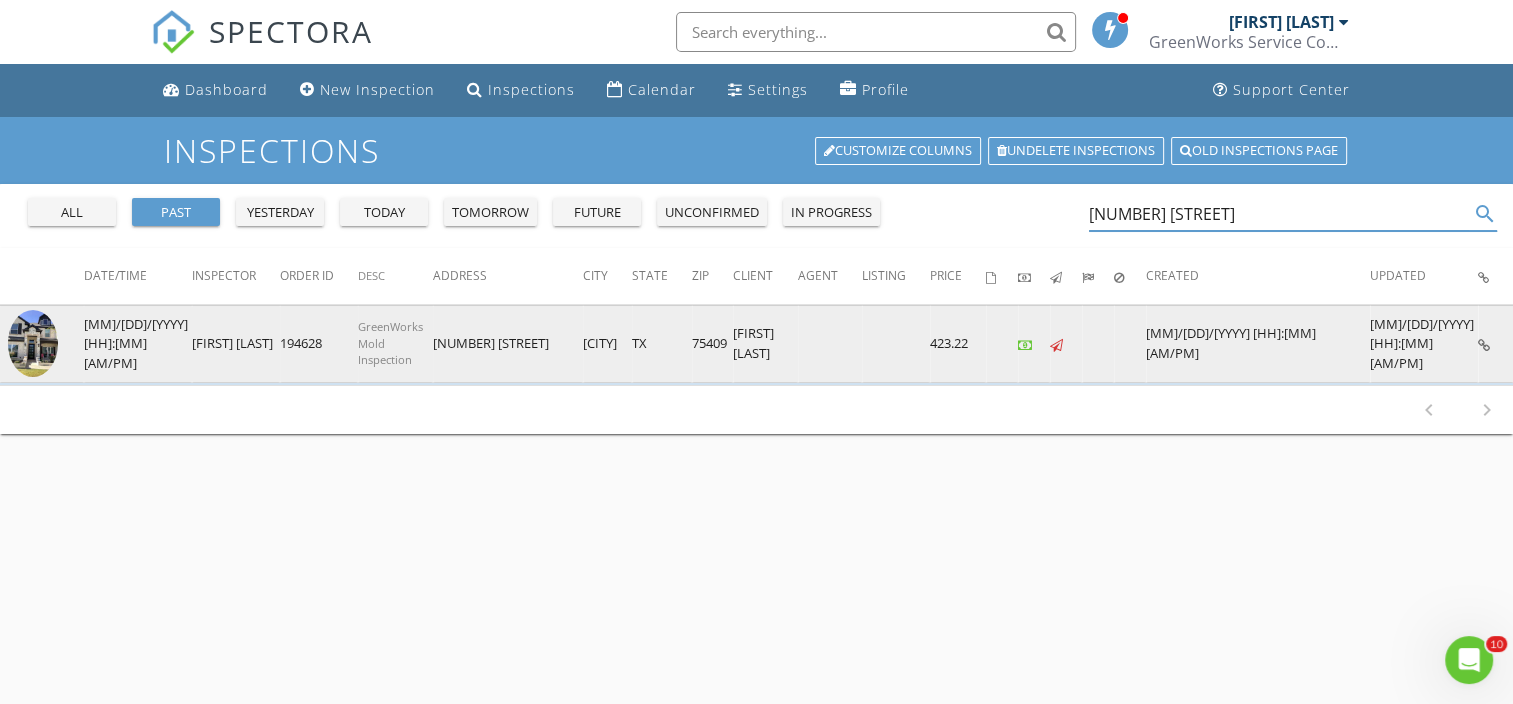 click at bounding box center (33, 343) 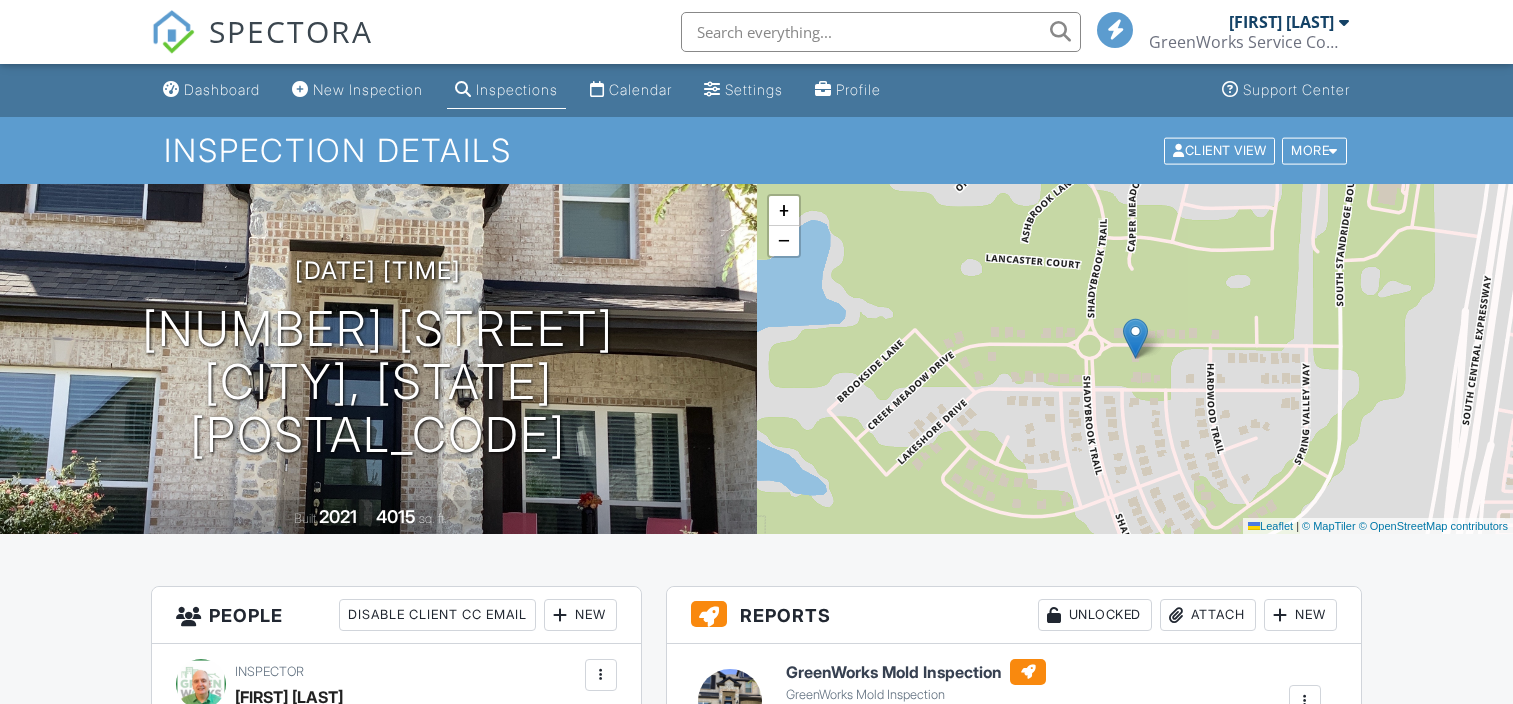 scroll, scrollTop: 0, scrollLeft: 0, axis: both 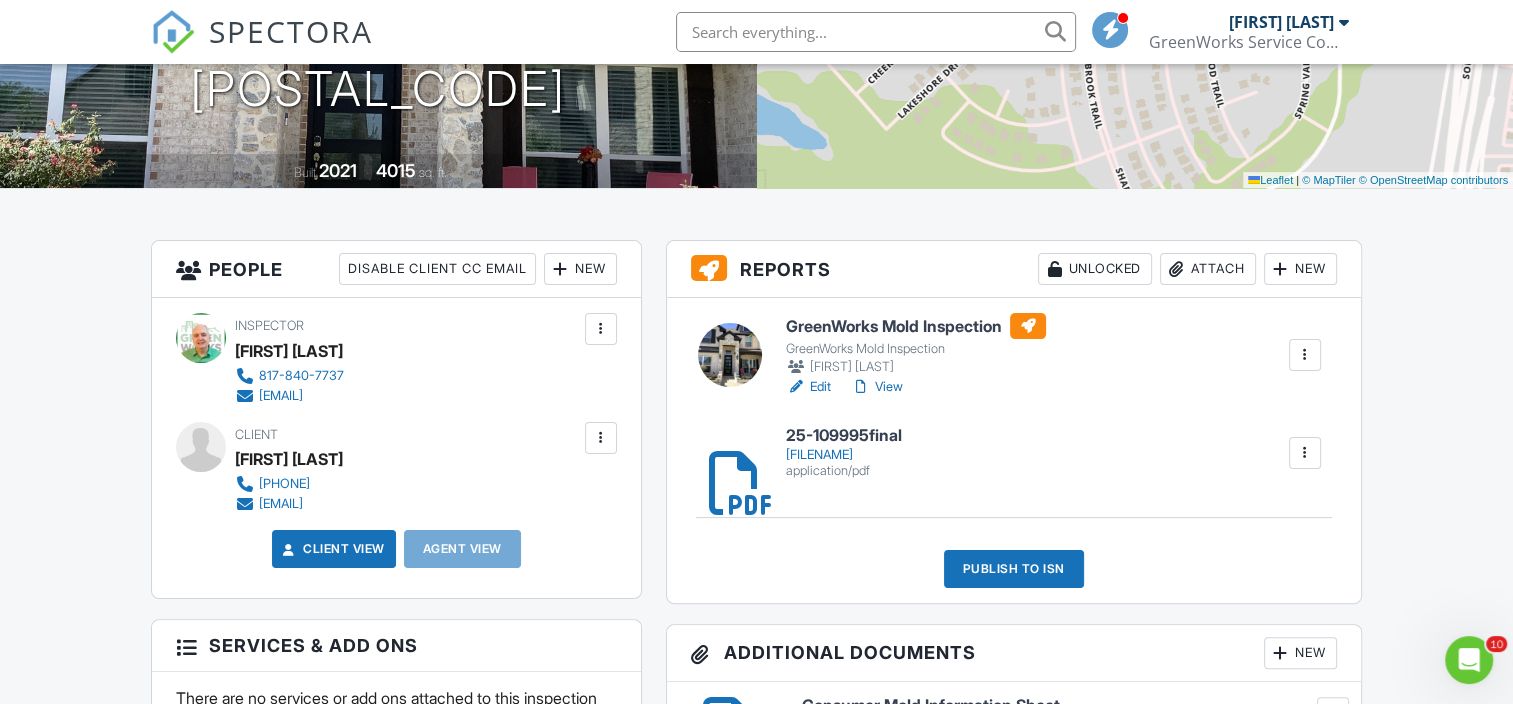 click at bounding box center (861, 387) 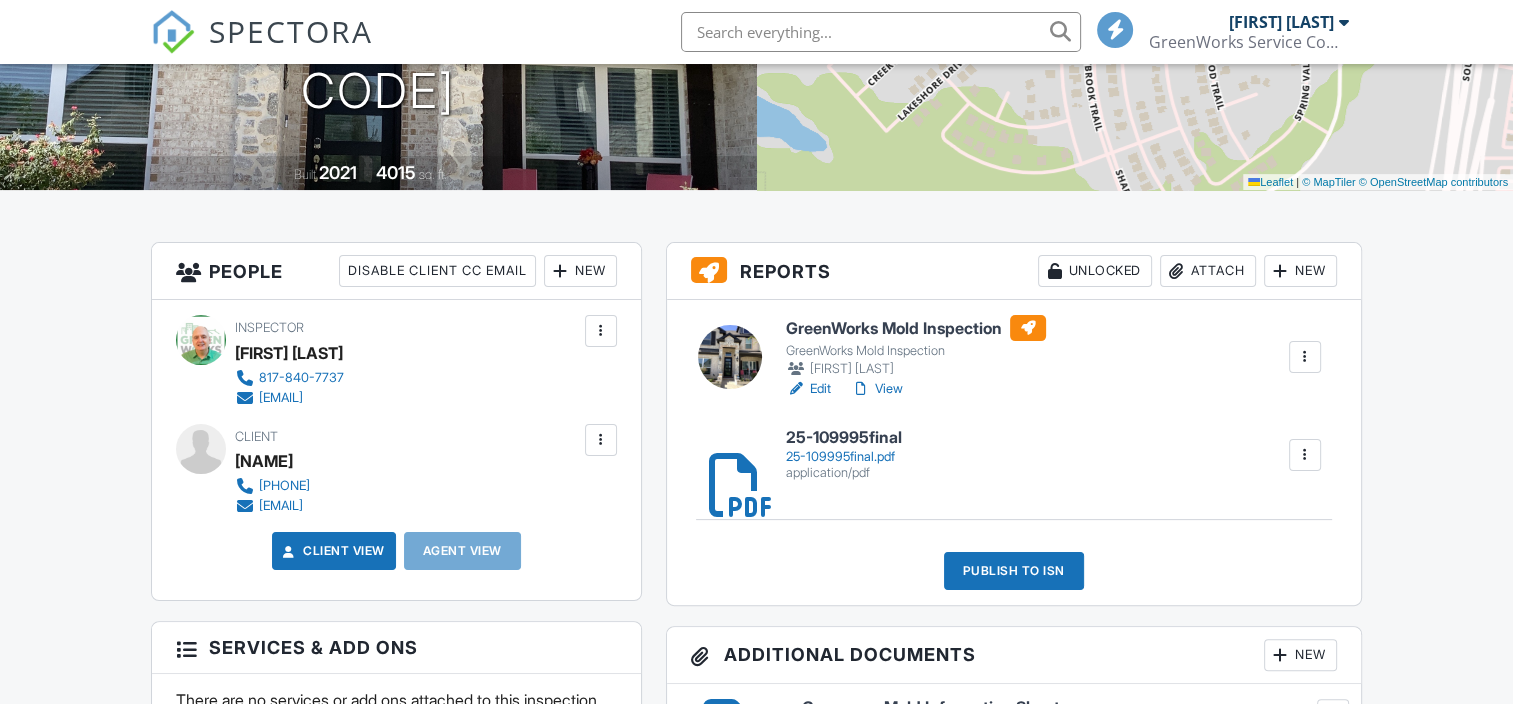 scroll, scrollTop: 344, scrollLeft: 0, axis: vertical 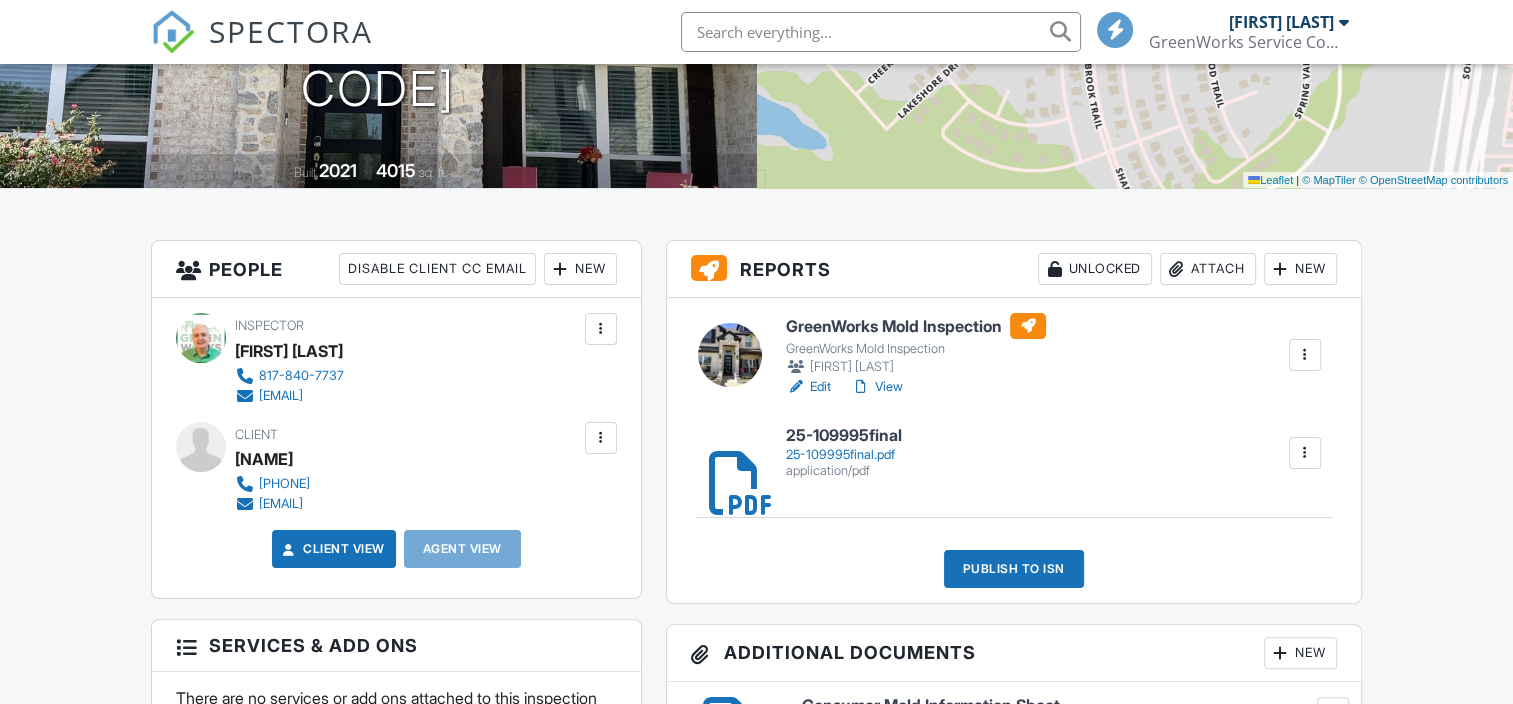 click at bounding box center [718, 453] 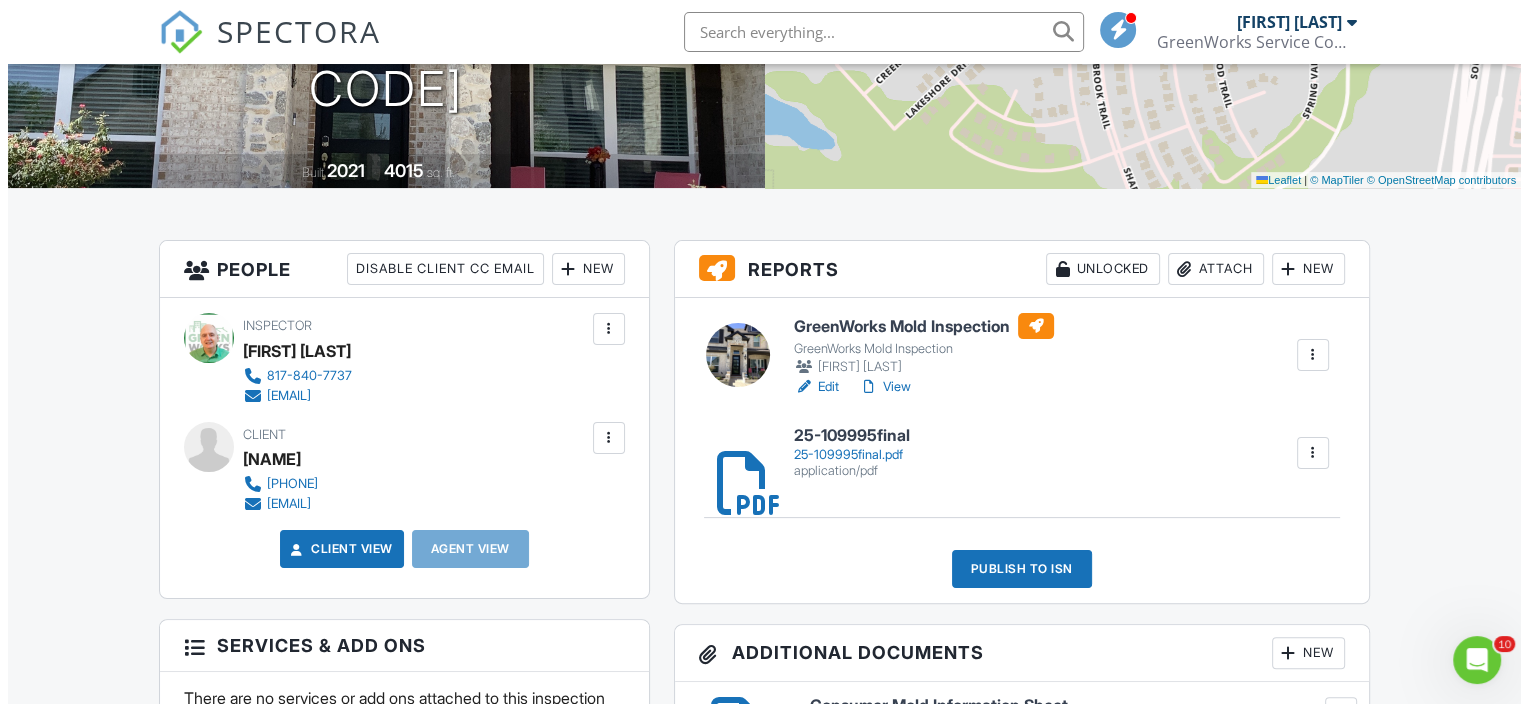scroll, scrollTop: 0, scrollLeft: 0, axis: both 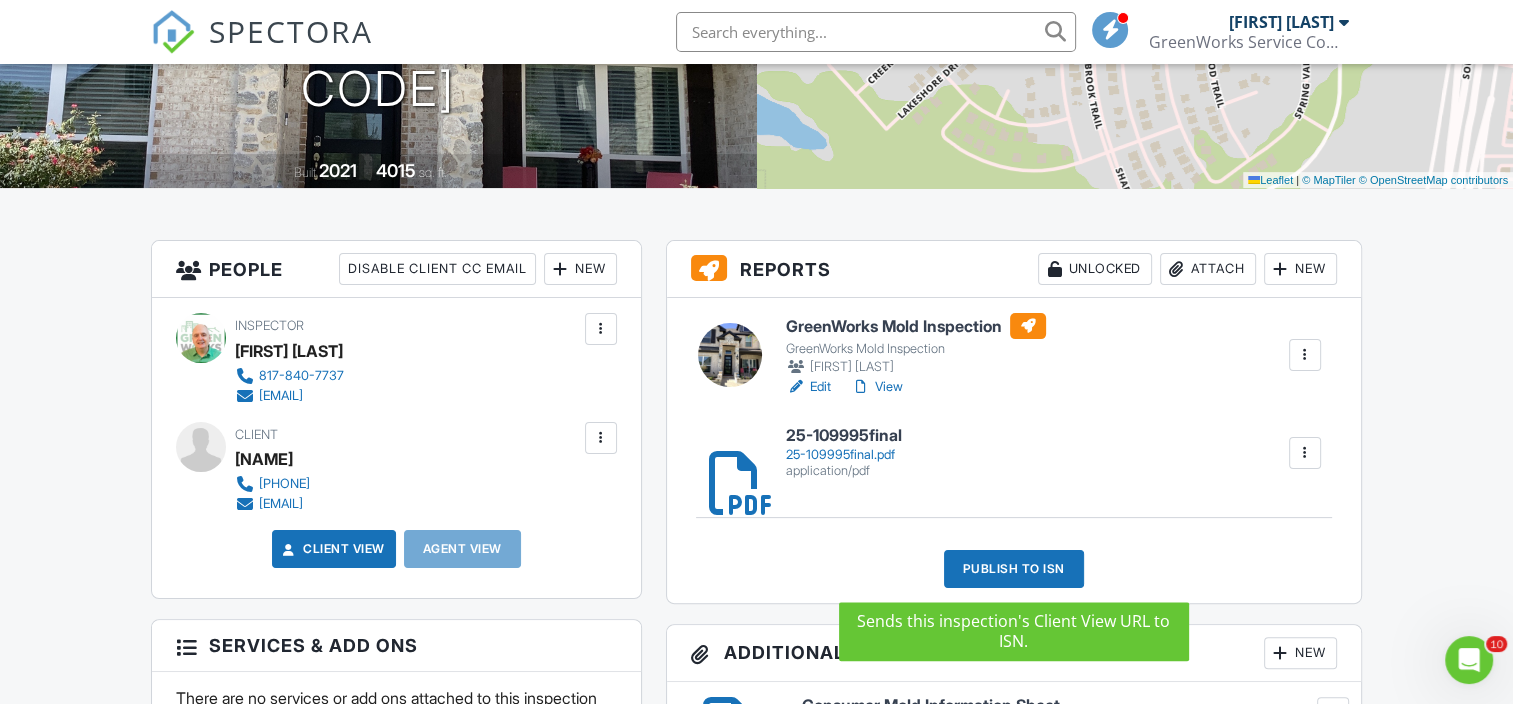 click on "Publish to ISN" at bounding box center [1014, 569] 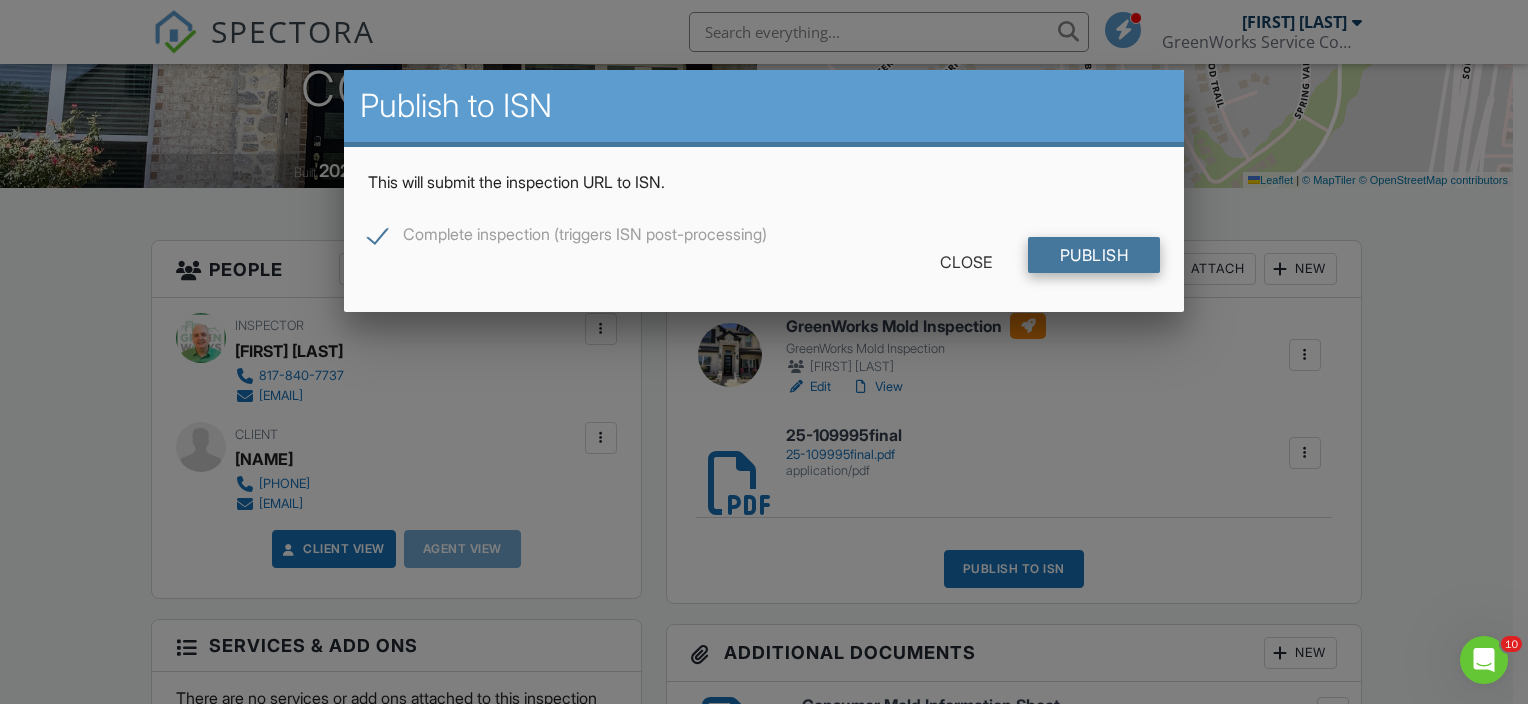 click on "Publish" at bounding box center [1094, 255] 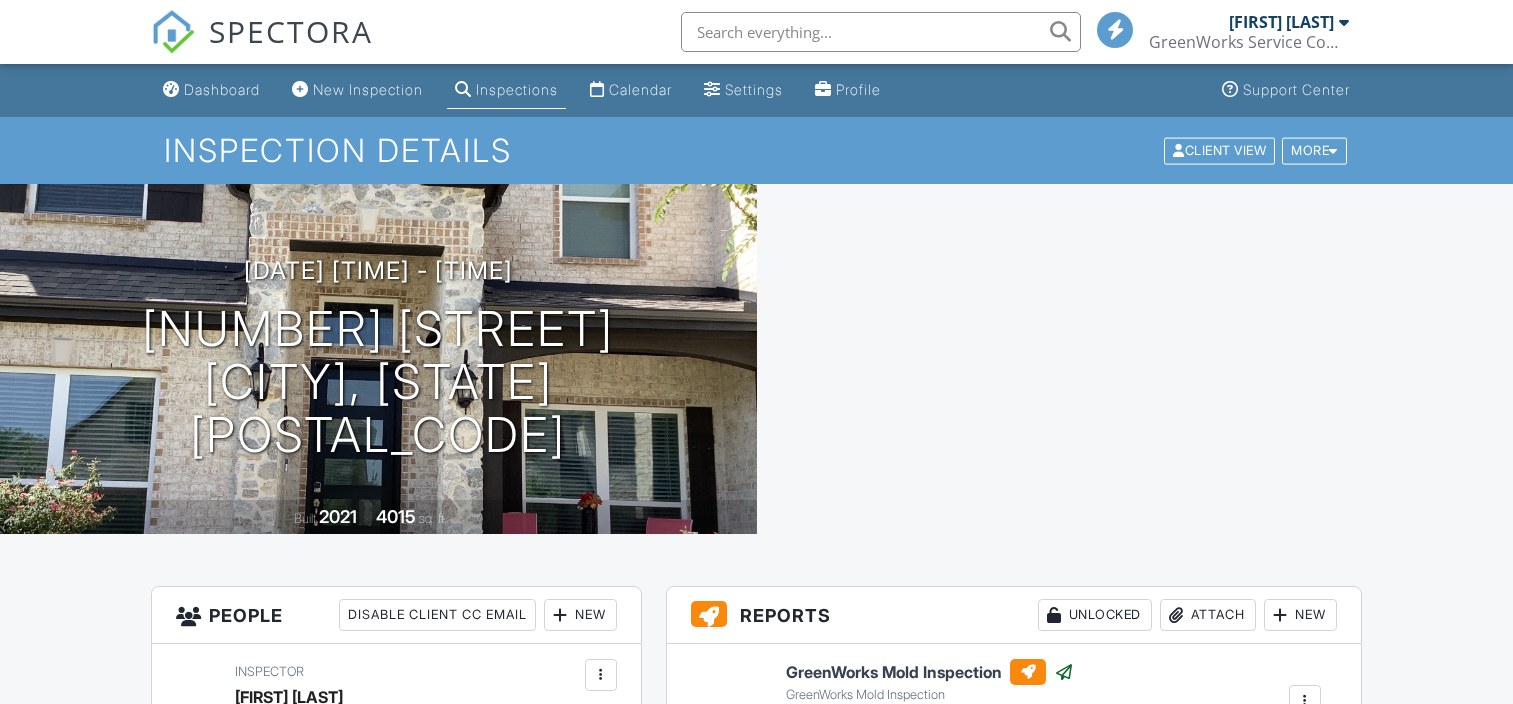 scroll, scrollTop: 0, scrollLeft: 0, axis: both 